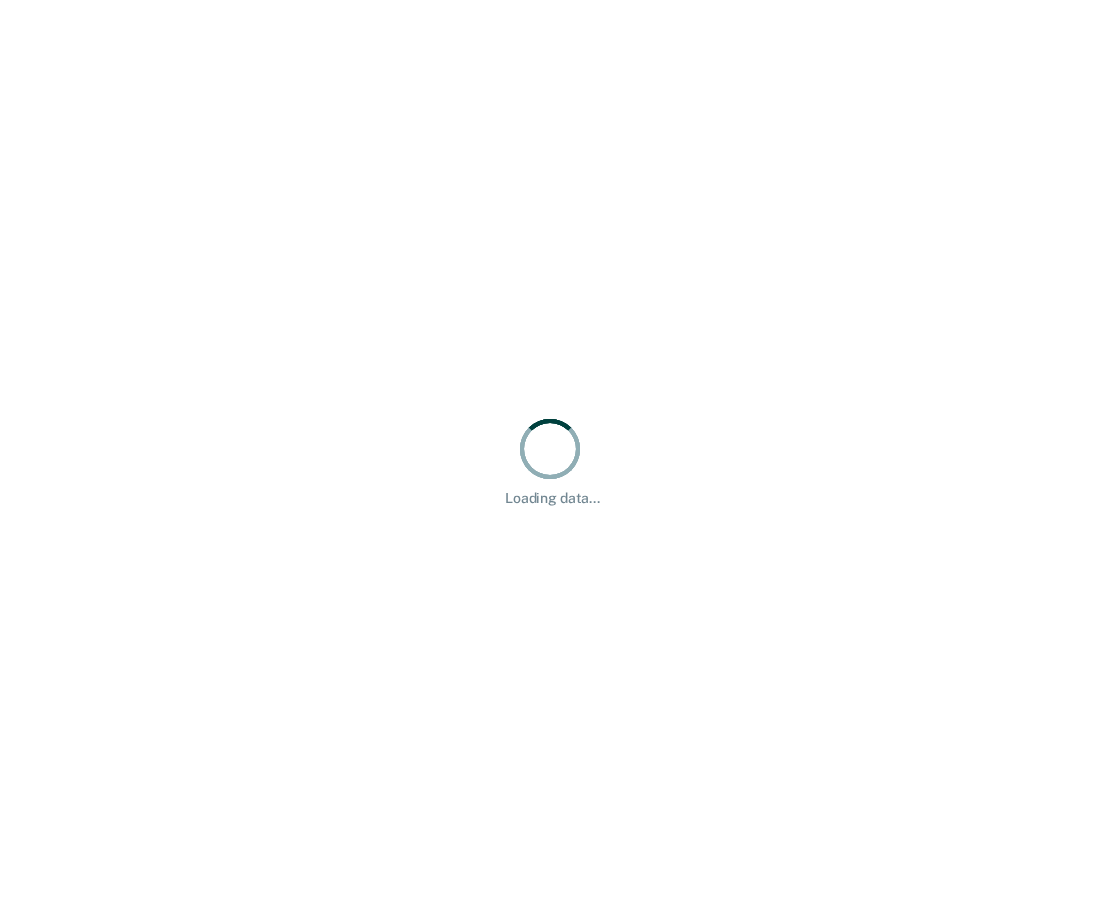 scroll, scrollTop: 0, scrollLeft: 0, axis: both 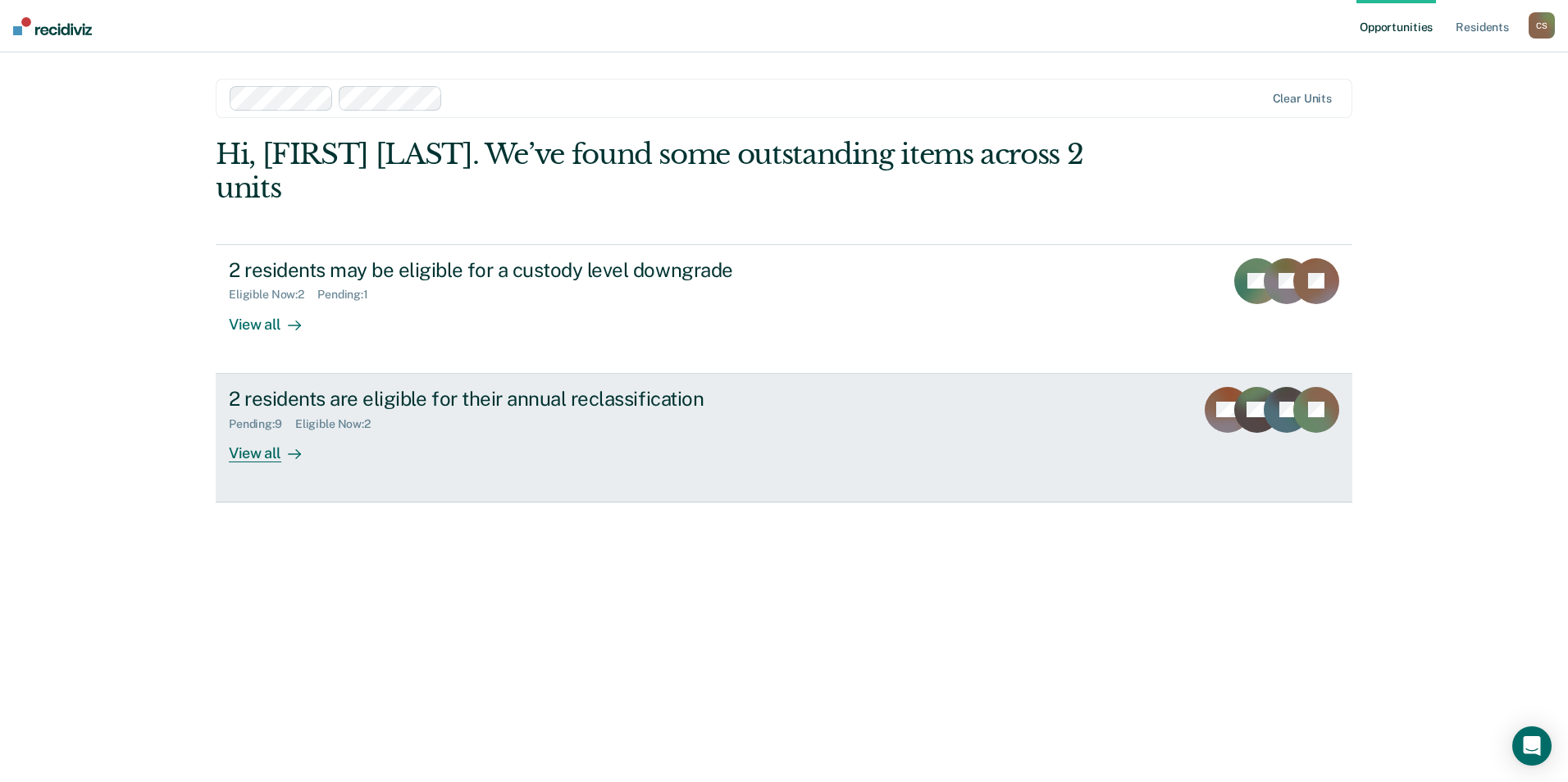 click on "2 residents are eligible for their annual reclassification Pending :  9 Eligible Now :  2 View all   ML BG JF DJ" at bounding box center [784, 438] 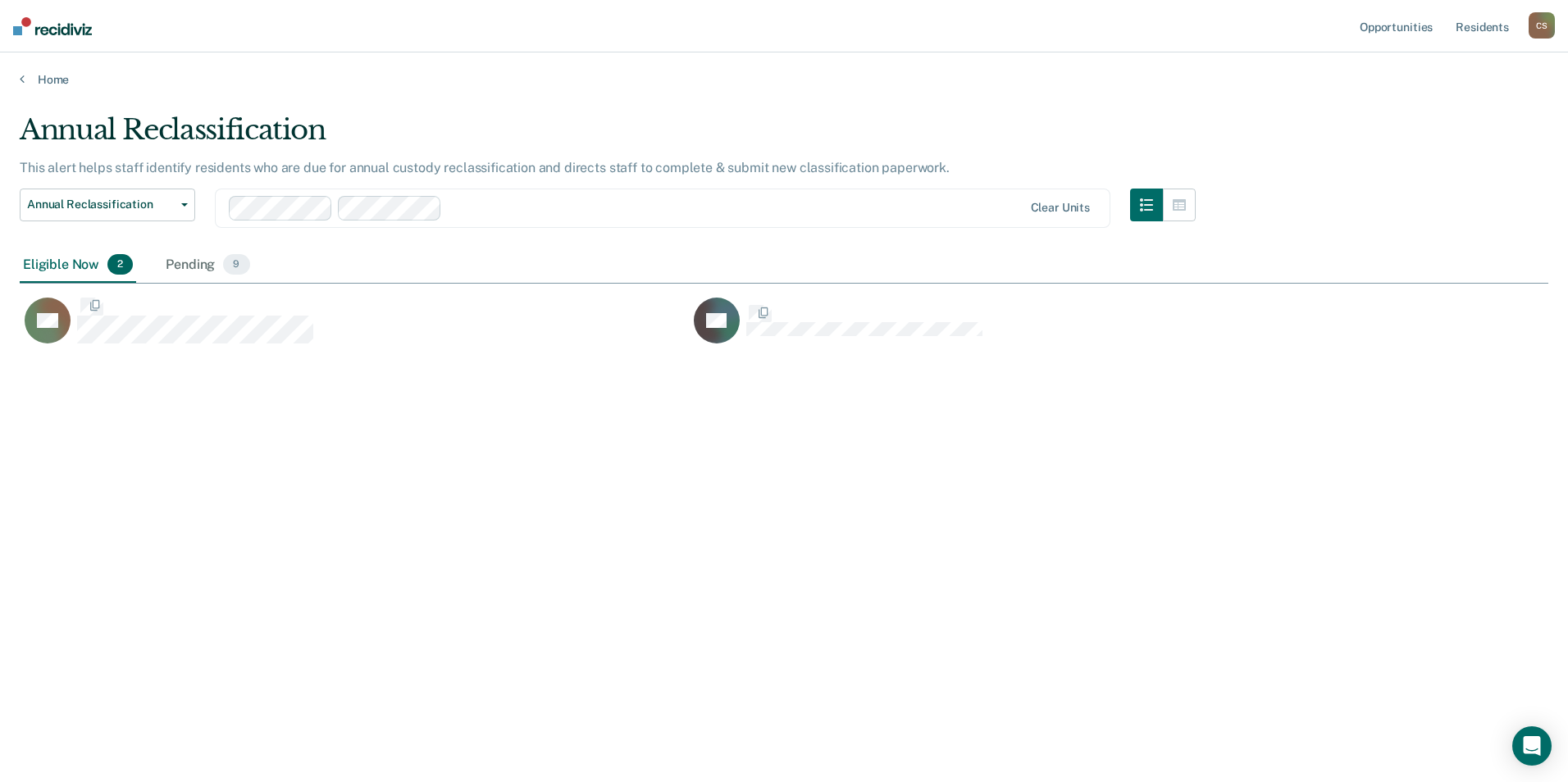 scroll, scrollTop: 13, scrollLeft: 13, axis: both 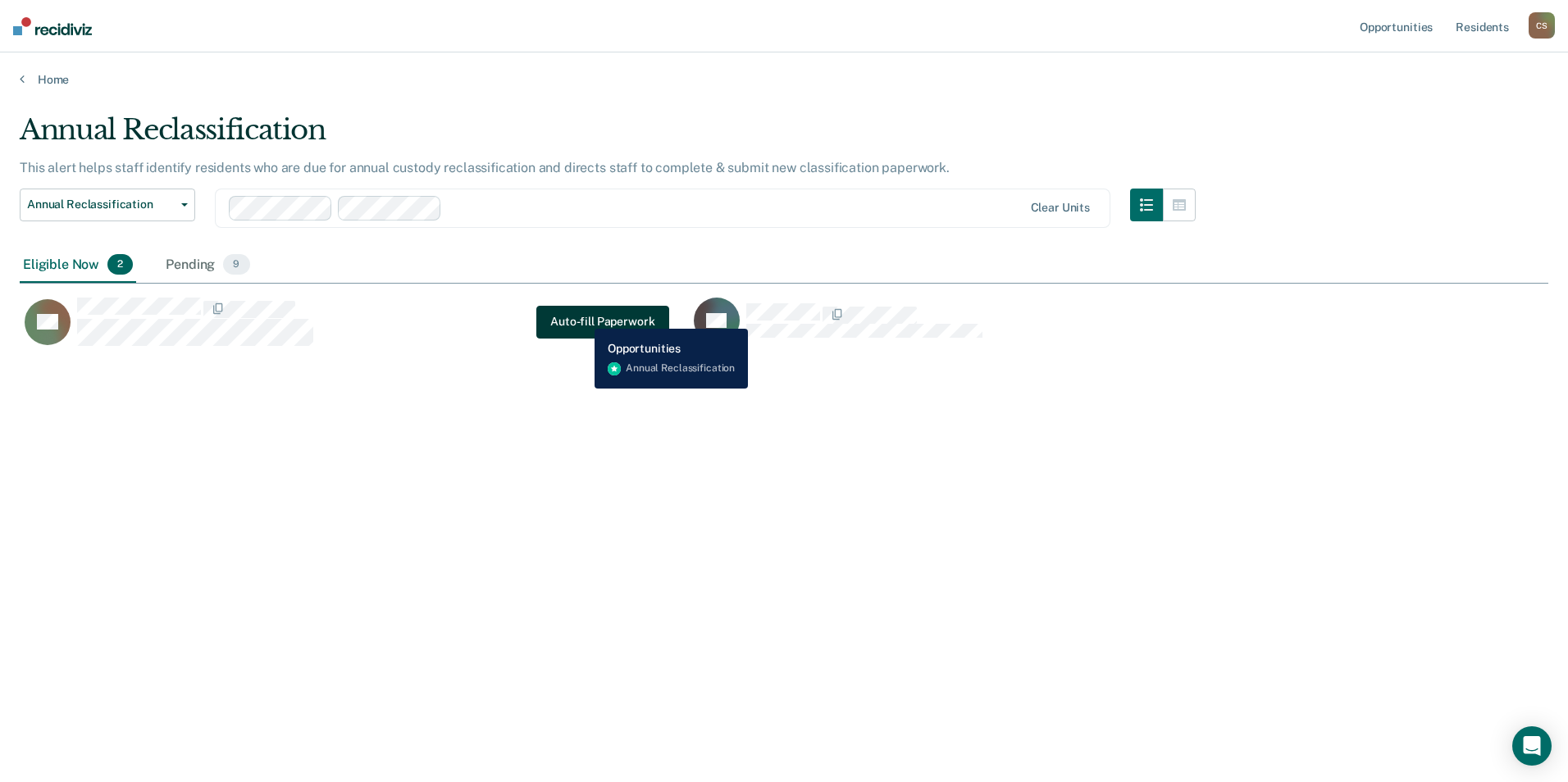 click on "Auto-fill Paperwork" at bounding box center (602, 322) 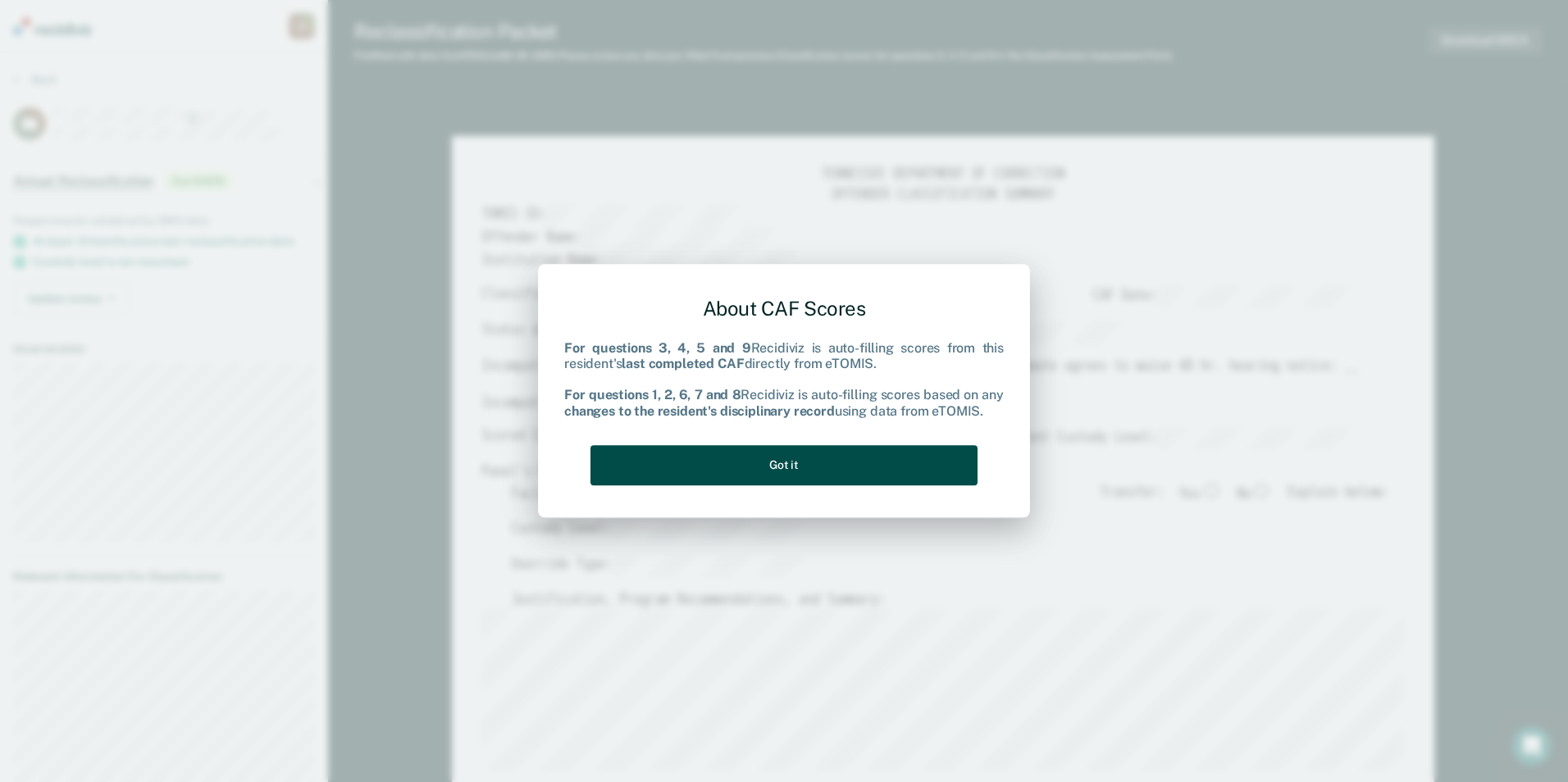 click on "Got it" at bounding box center (784, 465) 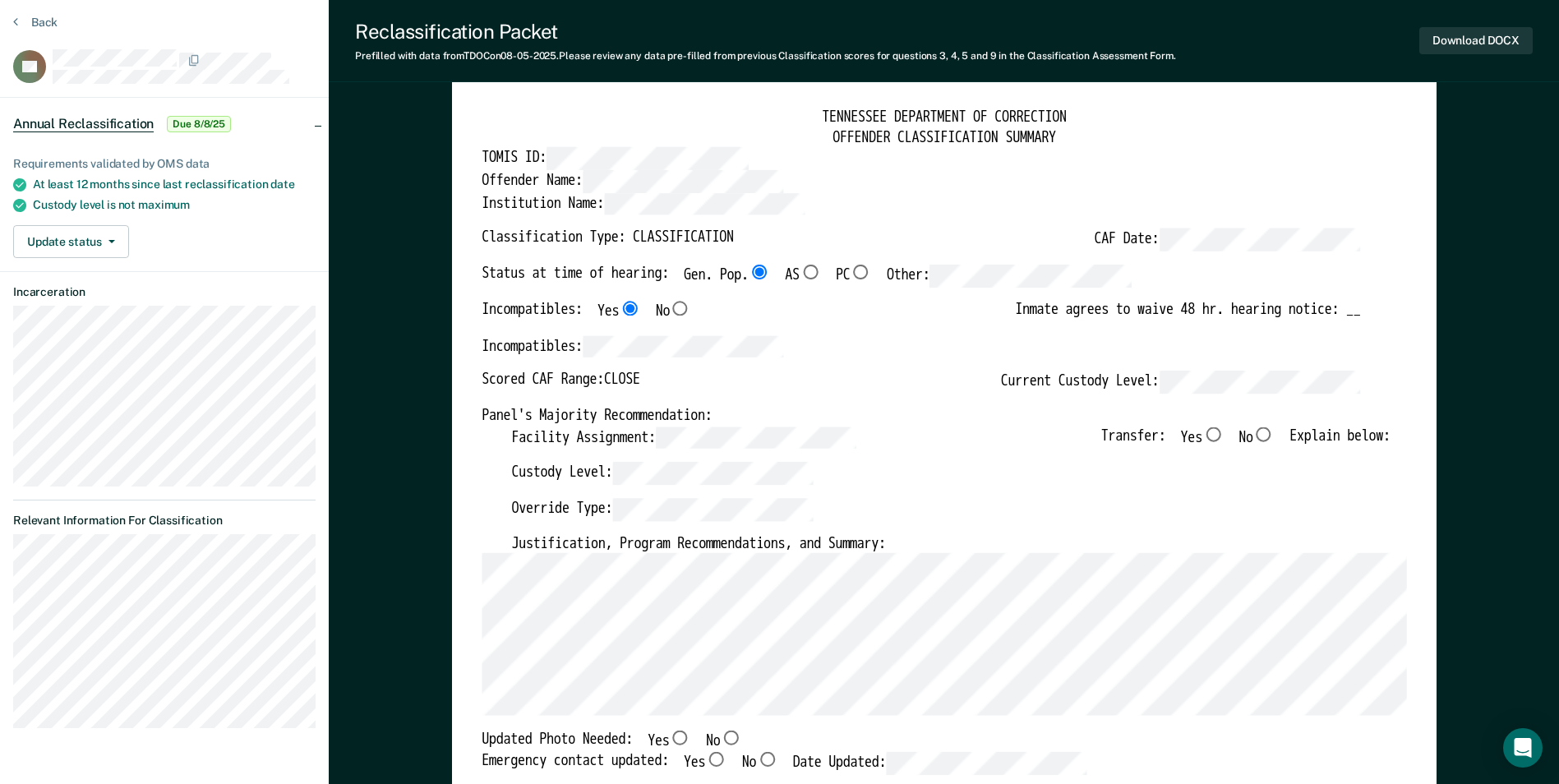 scroll, scrollTop: 82, scrollLeft: 0, axis: vertical 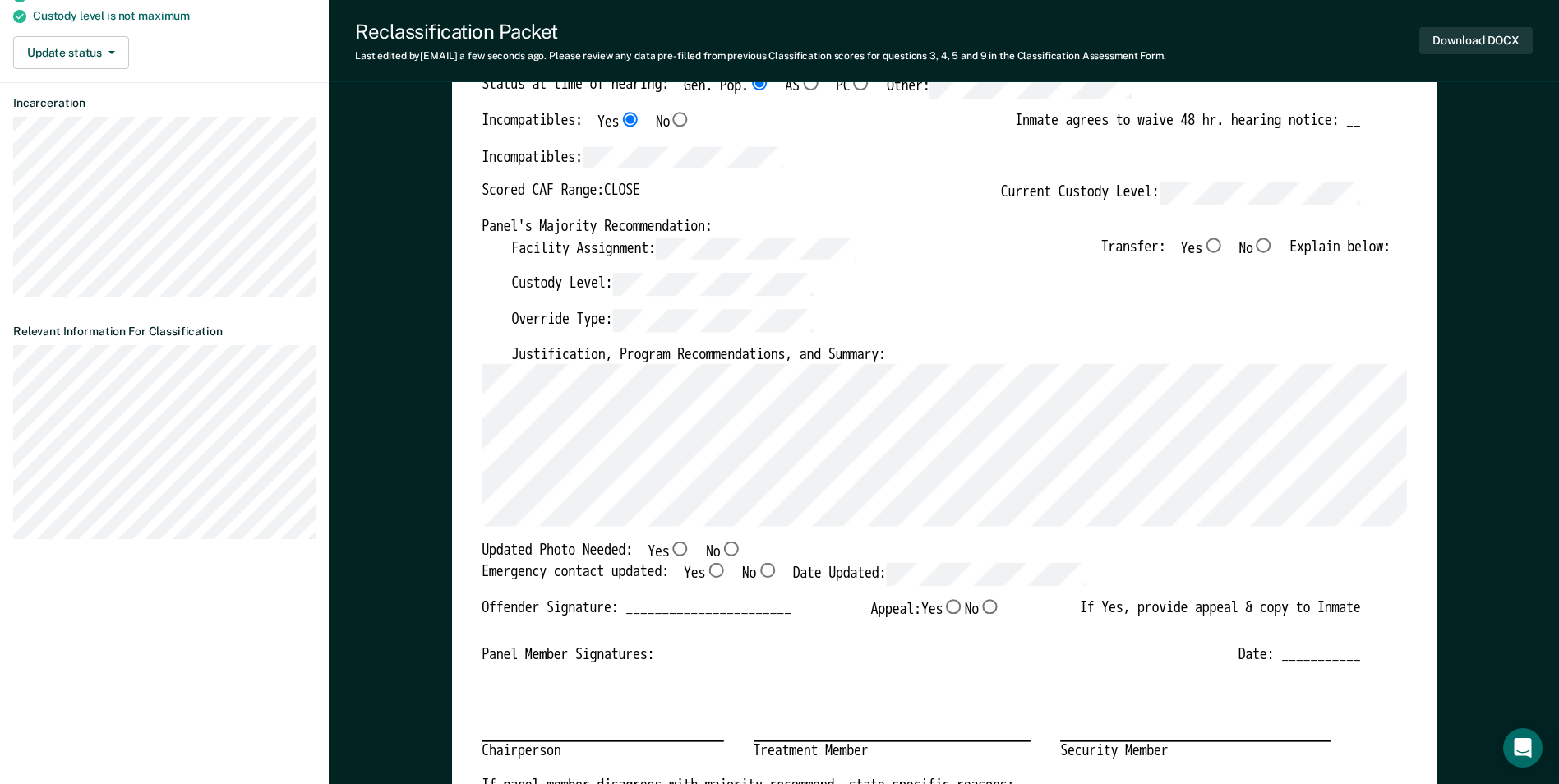 click on "No" at bounding box center [1263, 245] 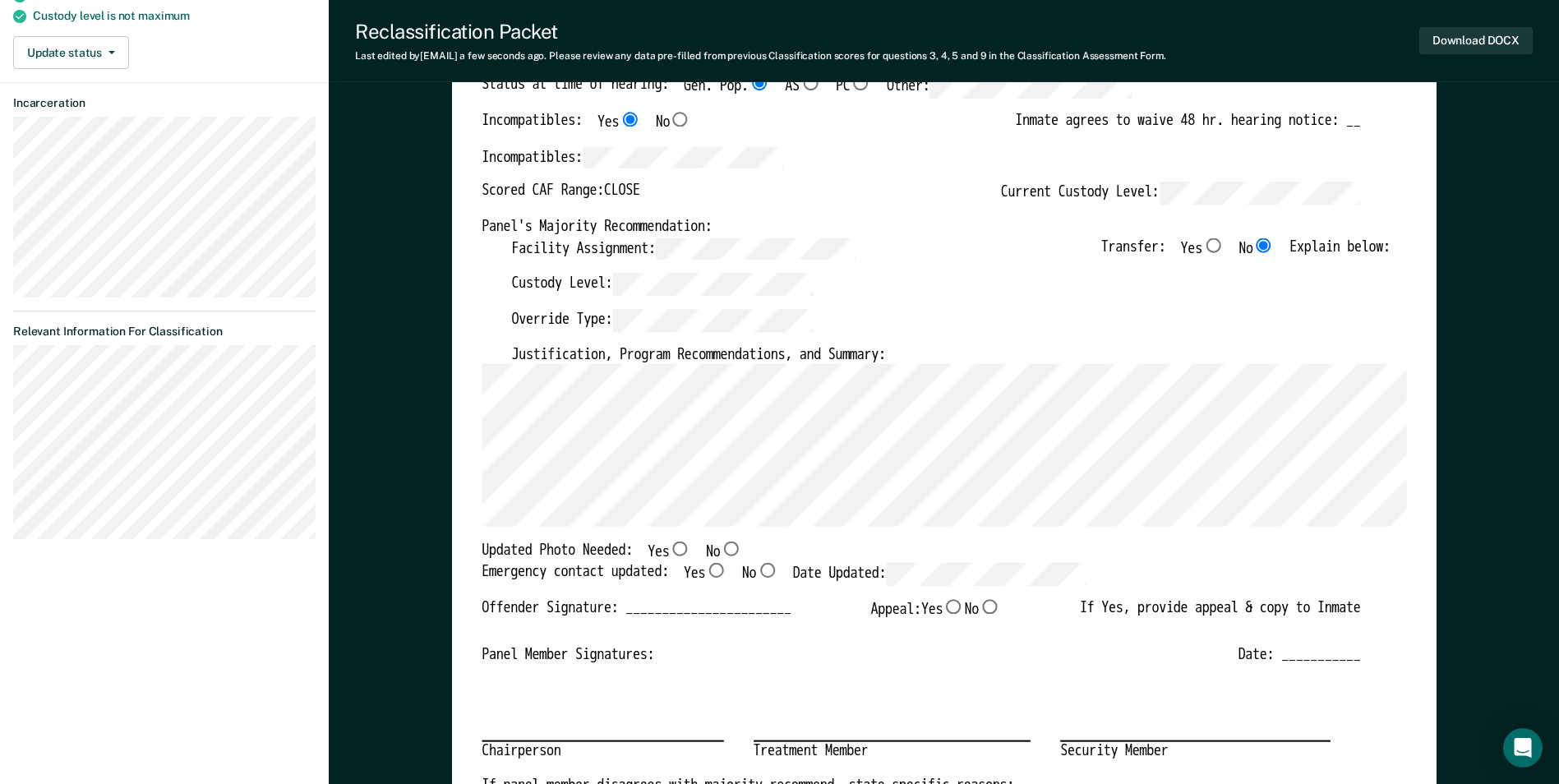 type on "x" 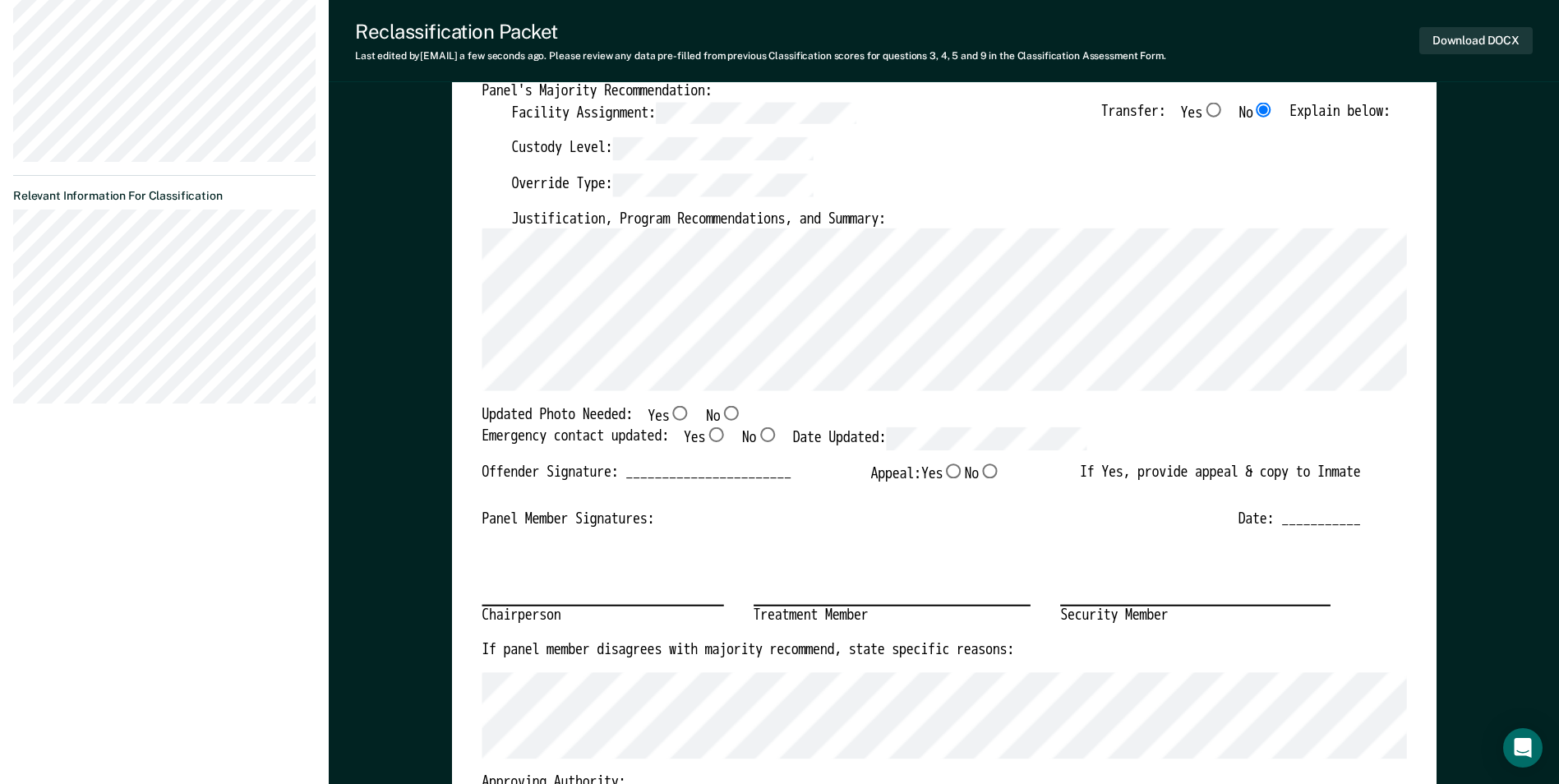 scroll, scrollTop: 411, scrollLeft: 0, axis: vertical 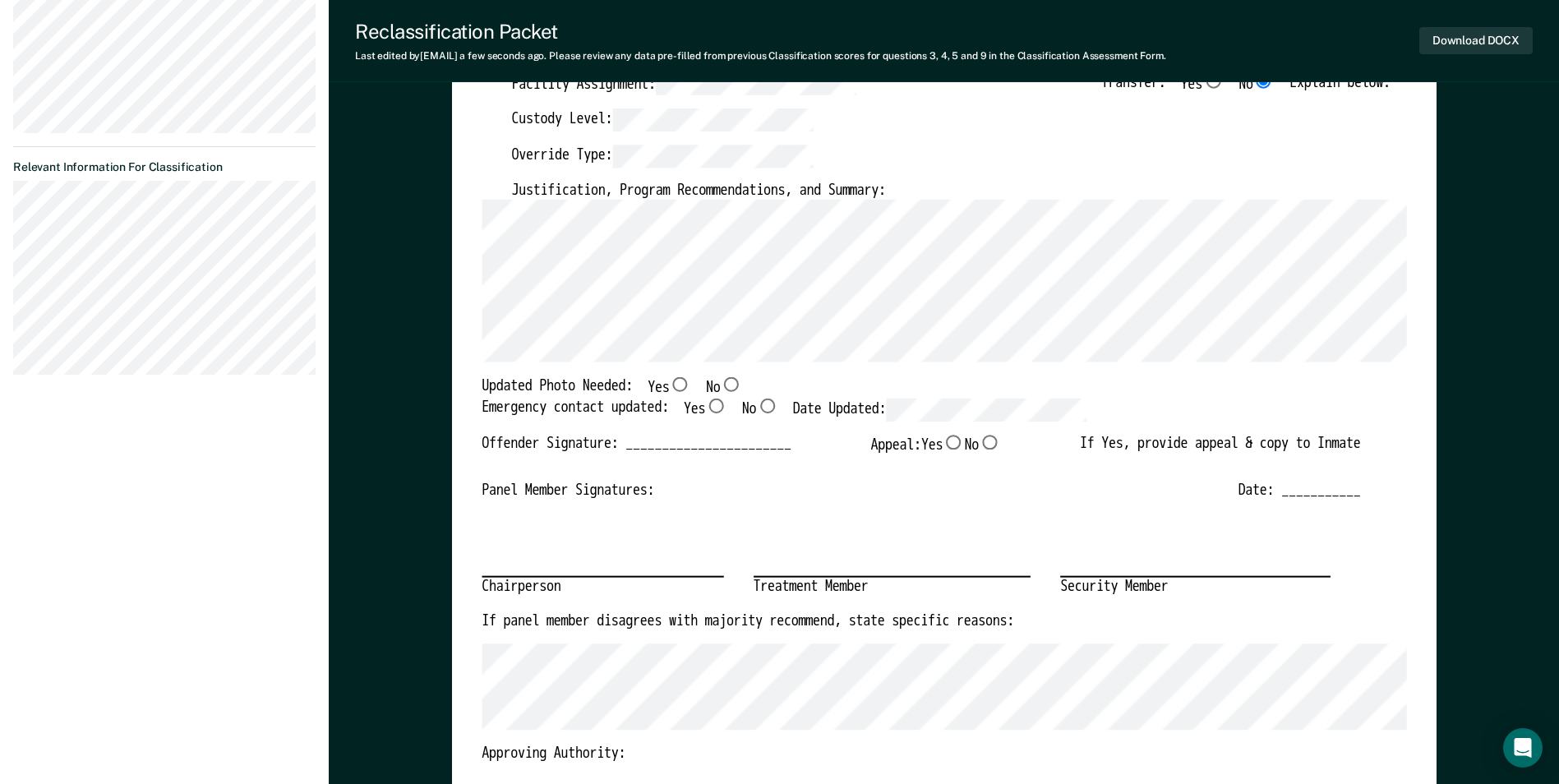 click on "No" at bounding box center [731, 385] 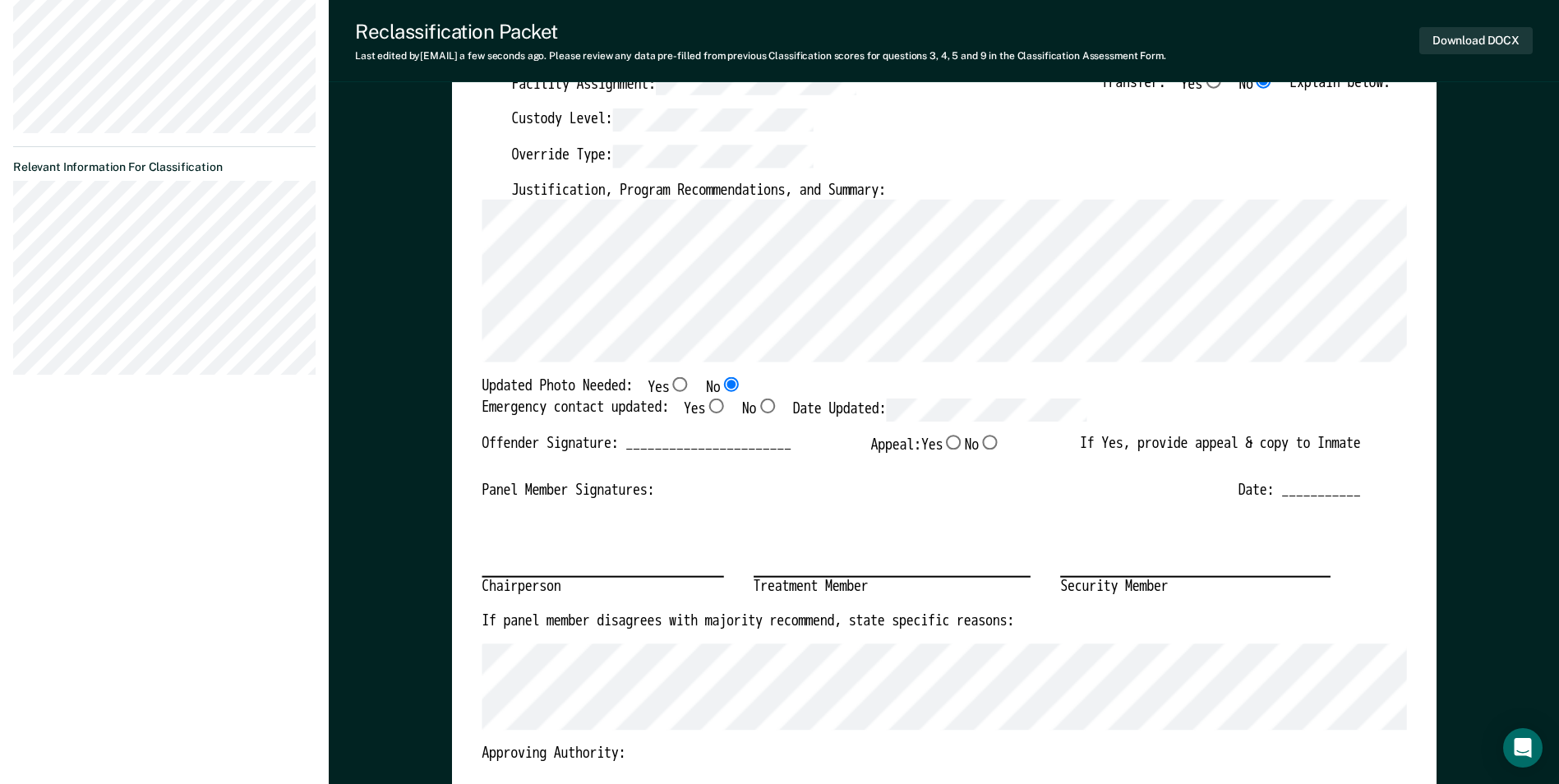 type on "x" 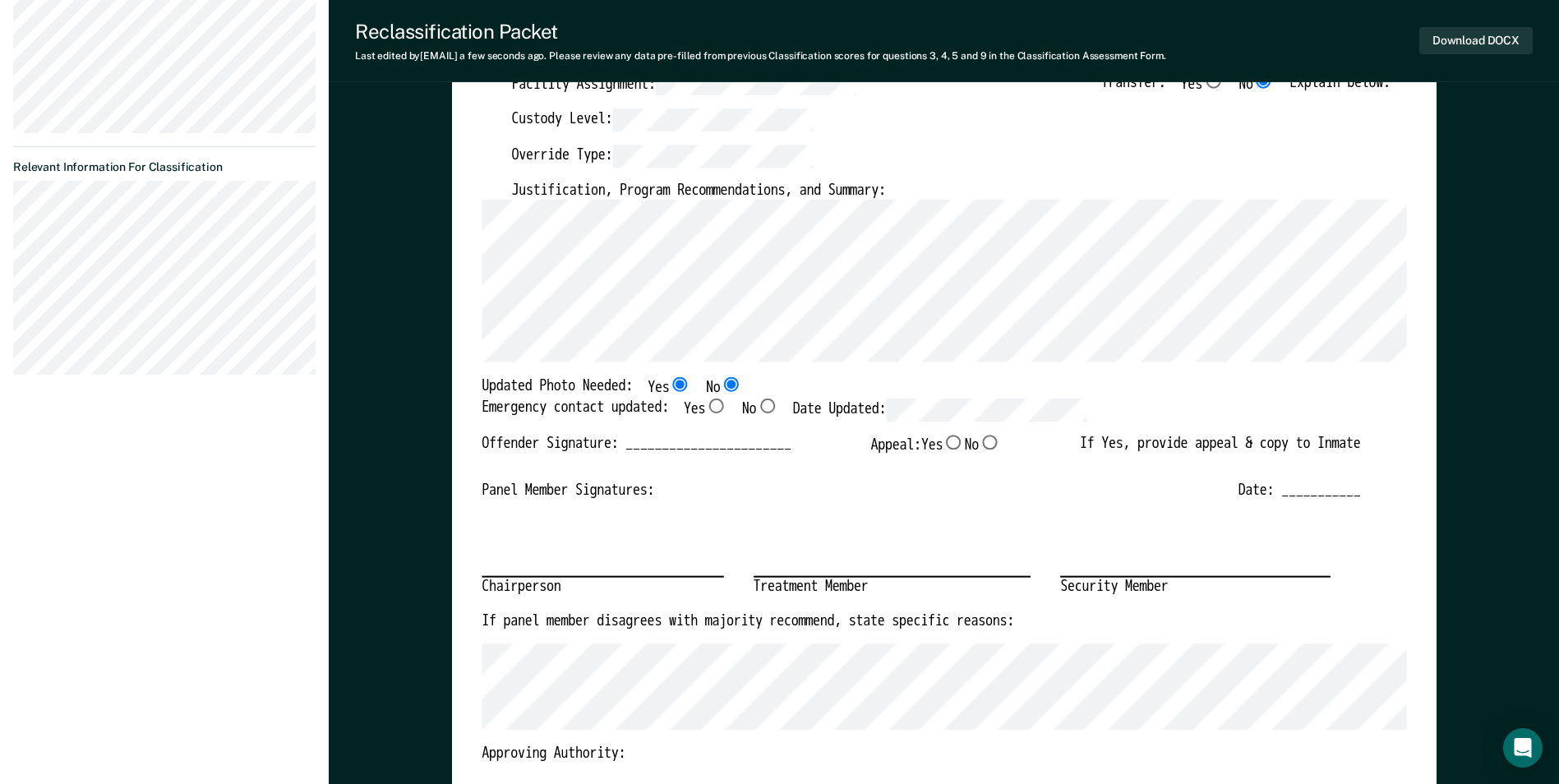 type on "x" 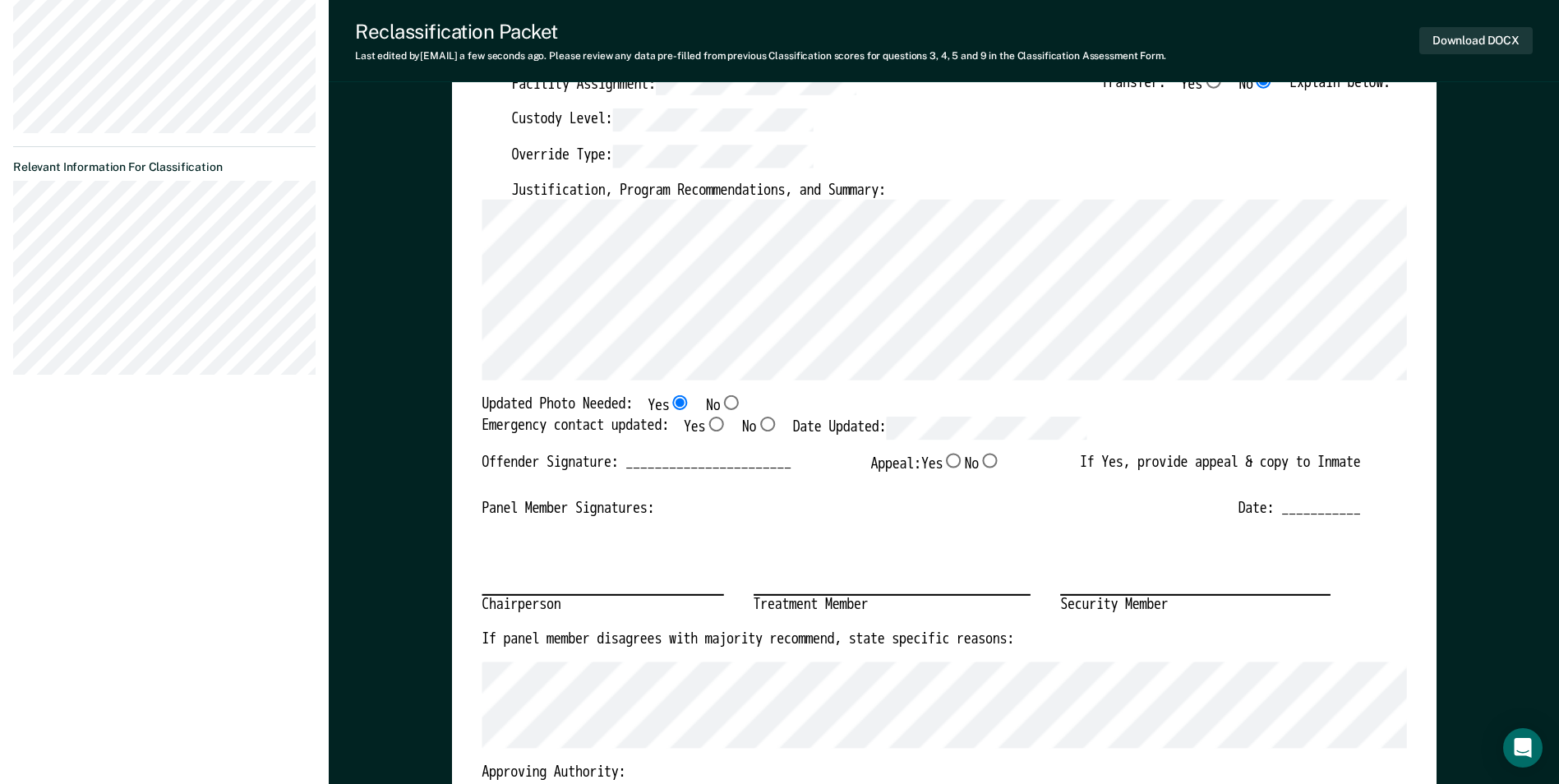 click on "Yes" at bounding box center (716, 424) 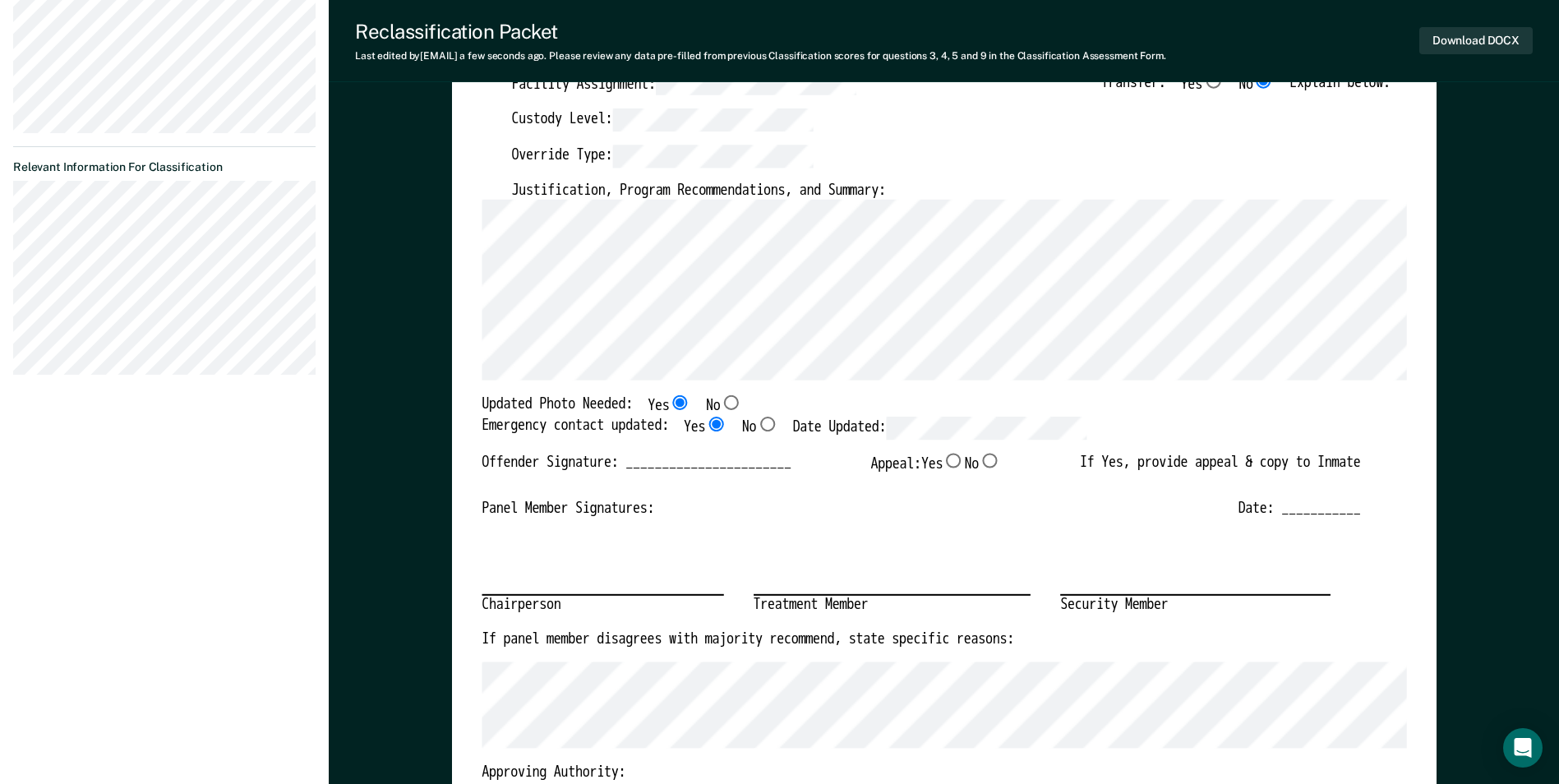 type on "x" 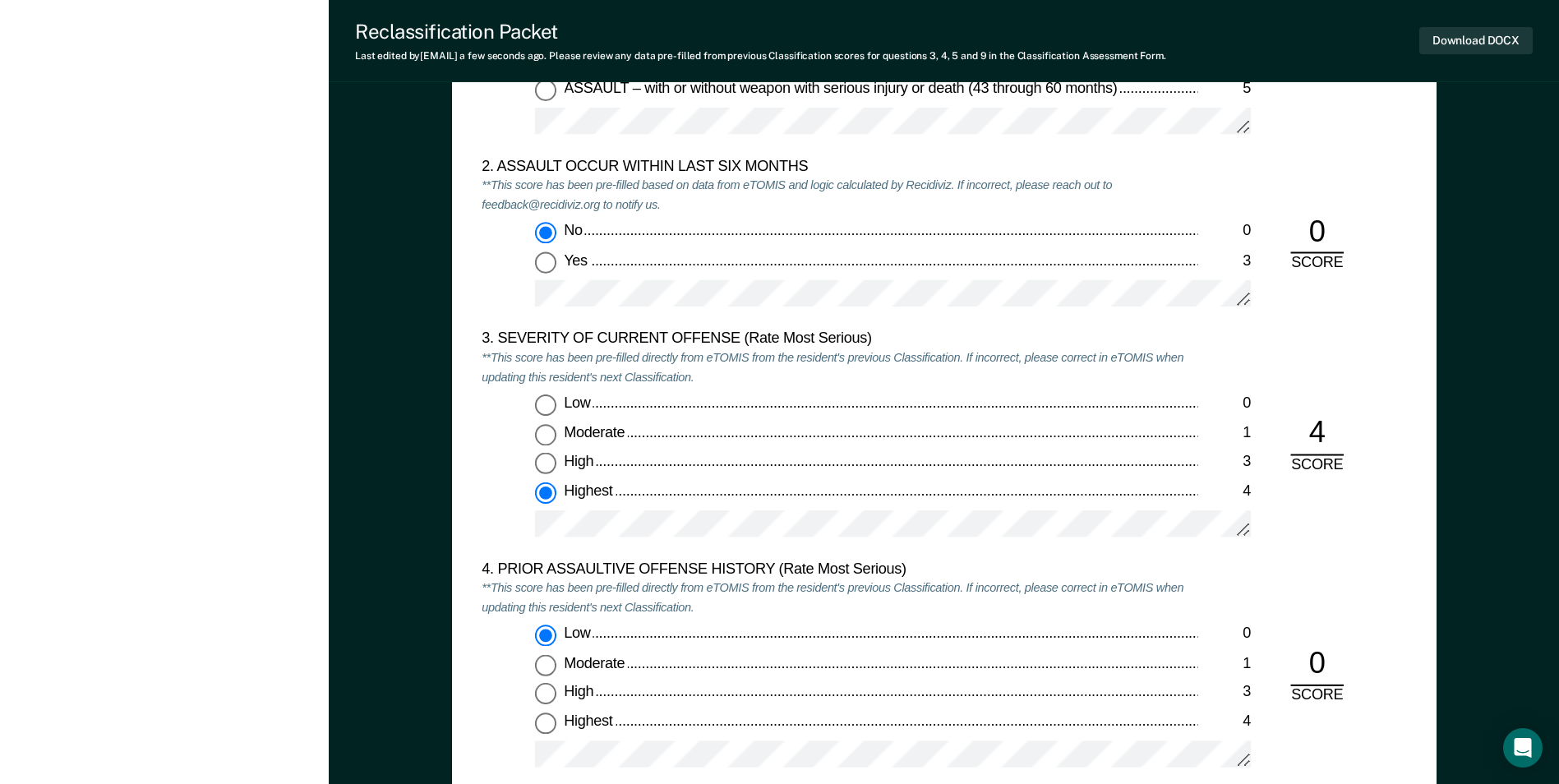scroll, scrollTop: 1808, scrollLeft: 0, axis: vertical 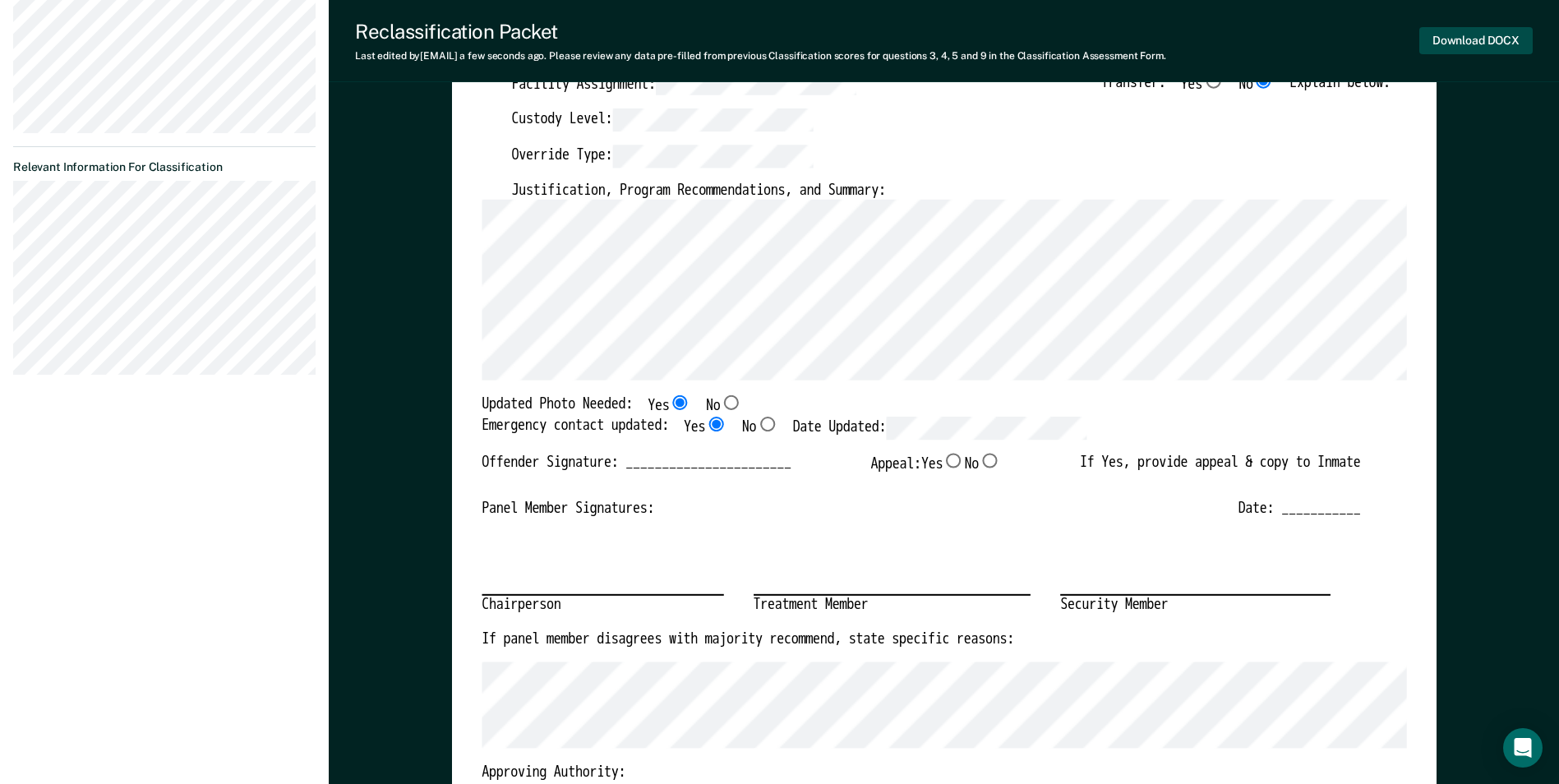 click on "Download DOCX" at bounding box center [1476, 40] 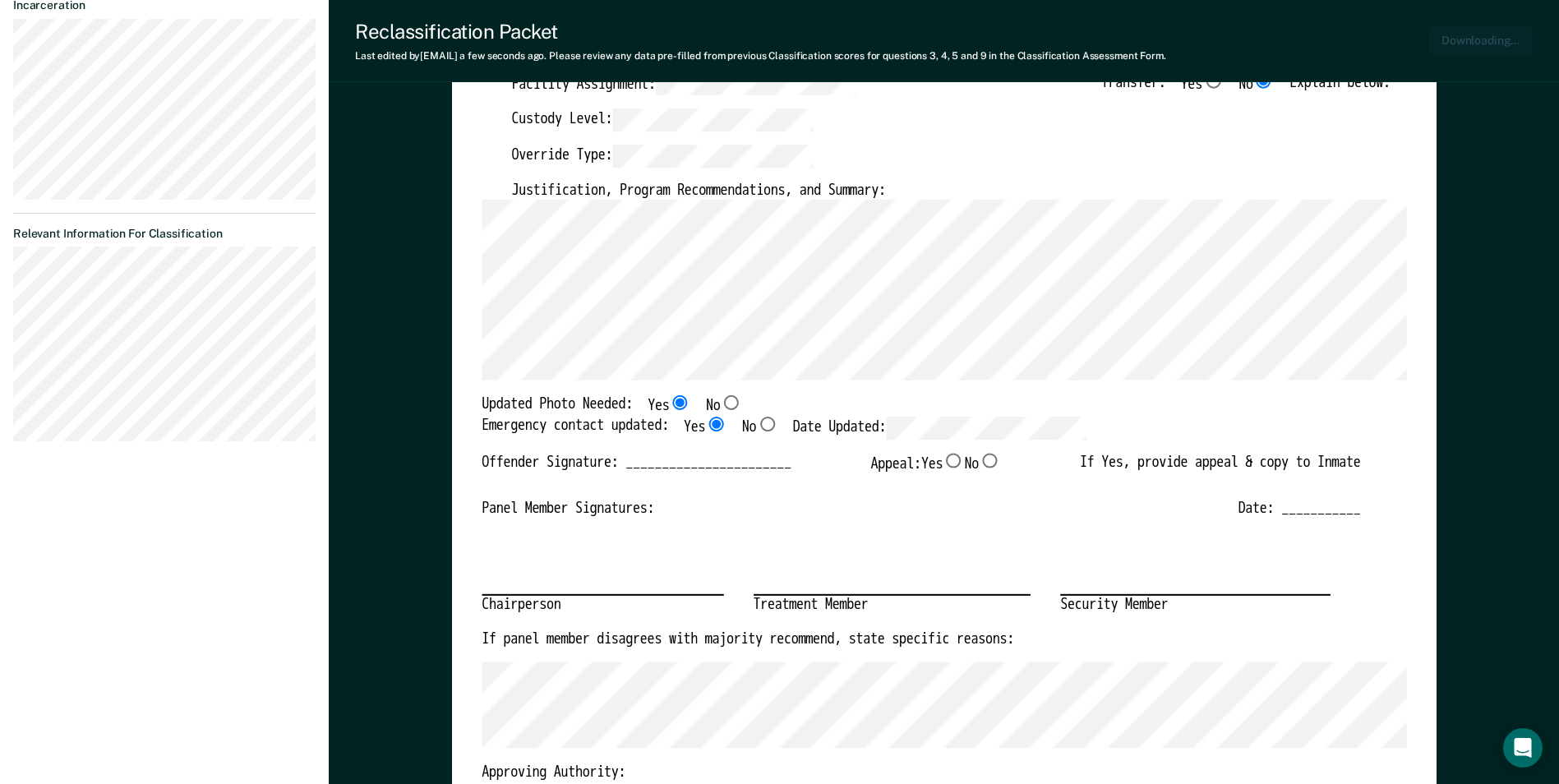 scroll, scrollTop: 491, scrollLeft: 0, axis: vertical 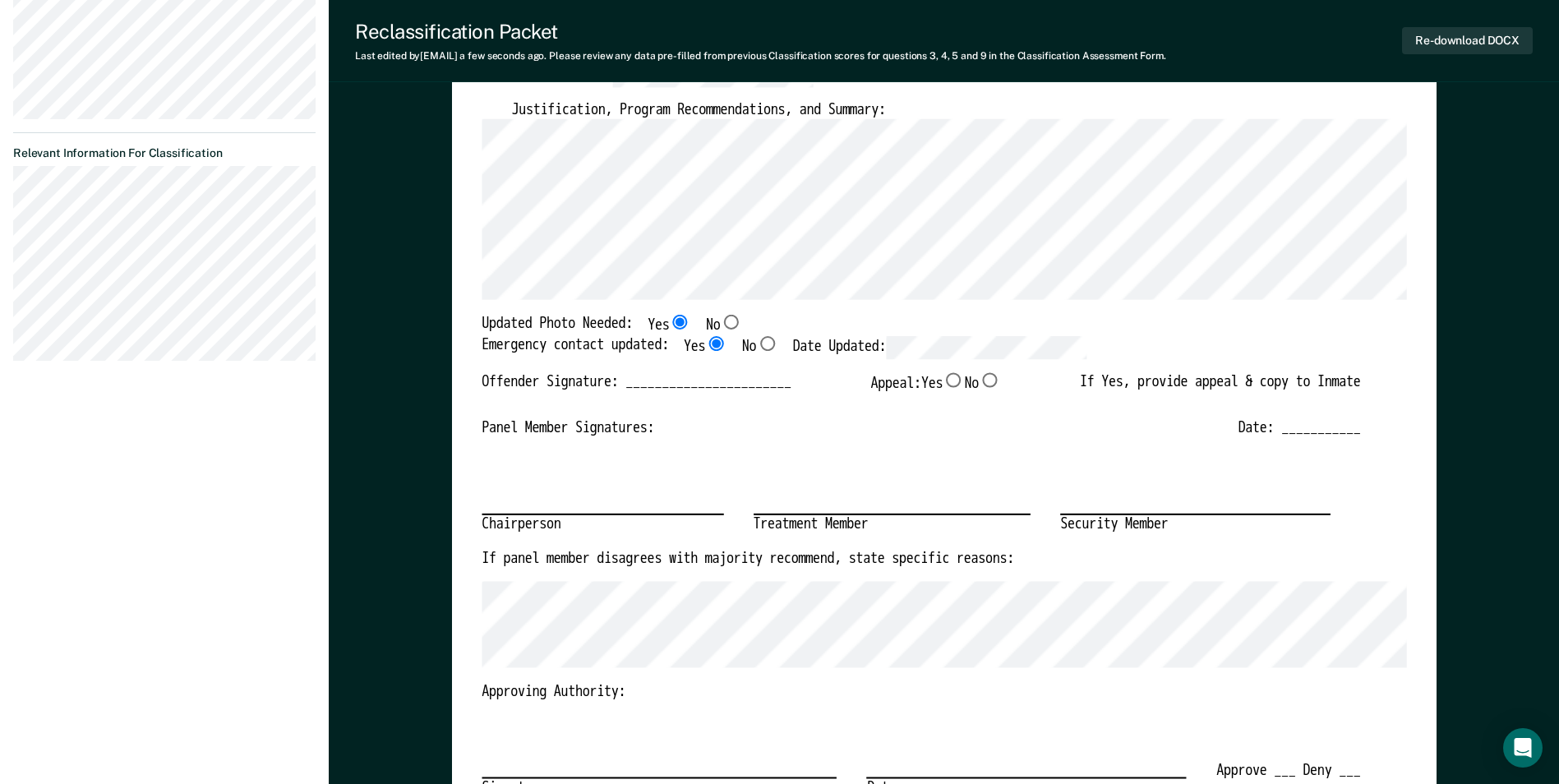 click on "Override Type:" at bounding box center (950, 82) 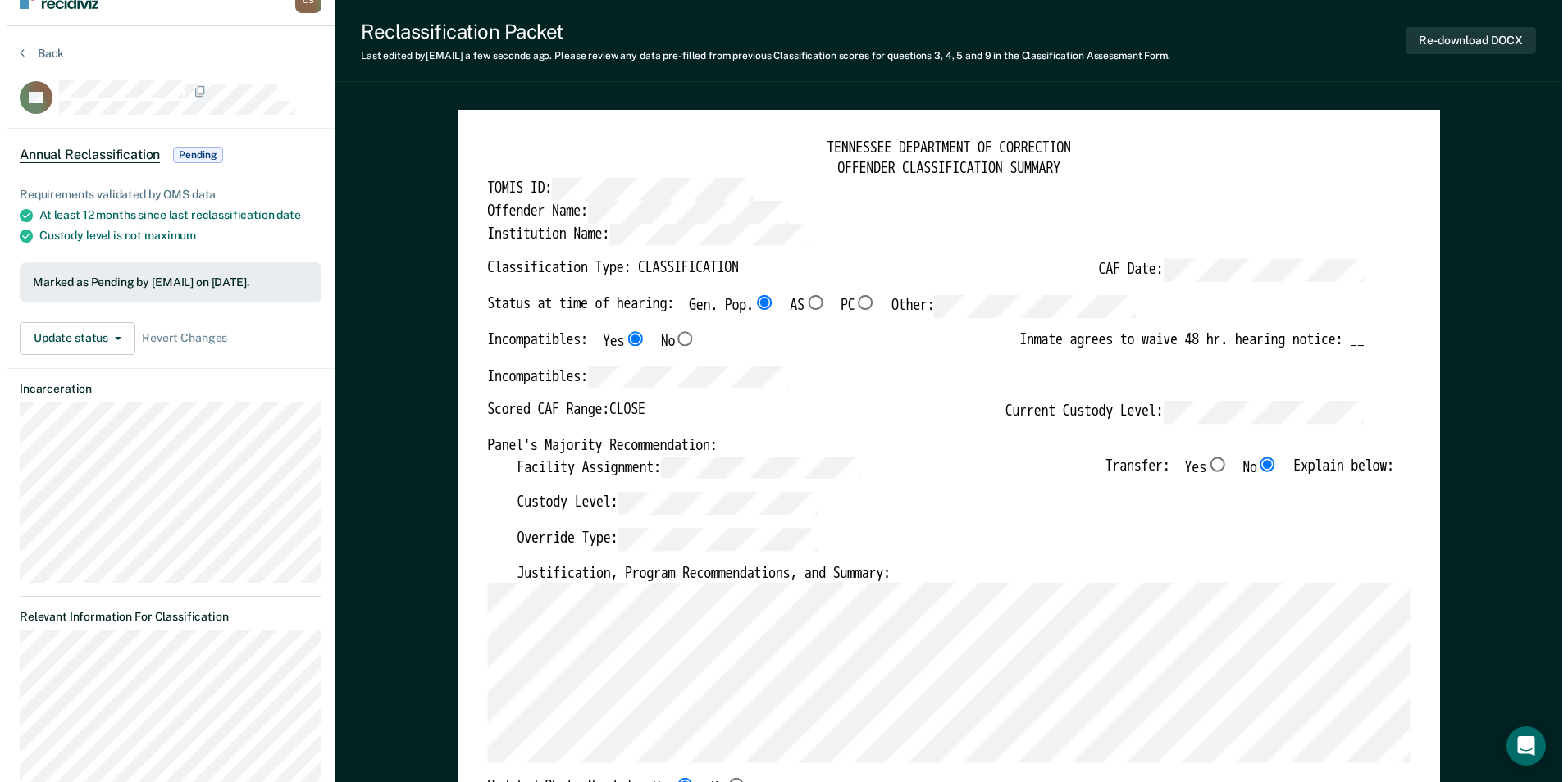 scroll, scrollTop: 0, scrollLeft: 0, axis: both 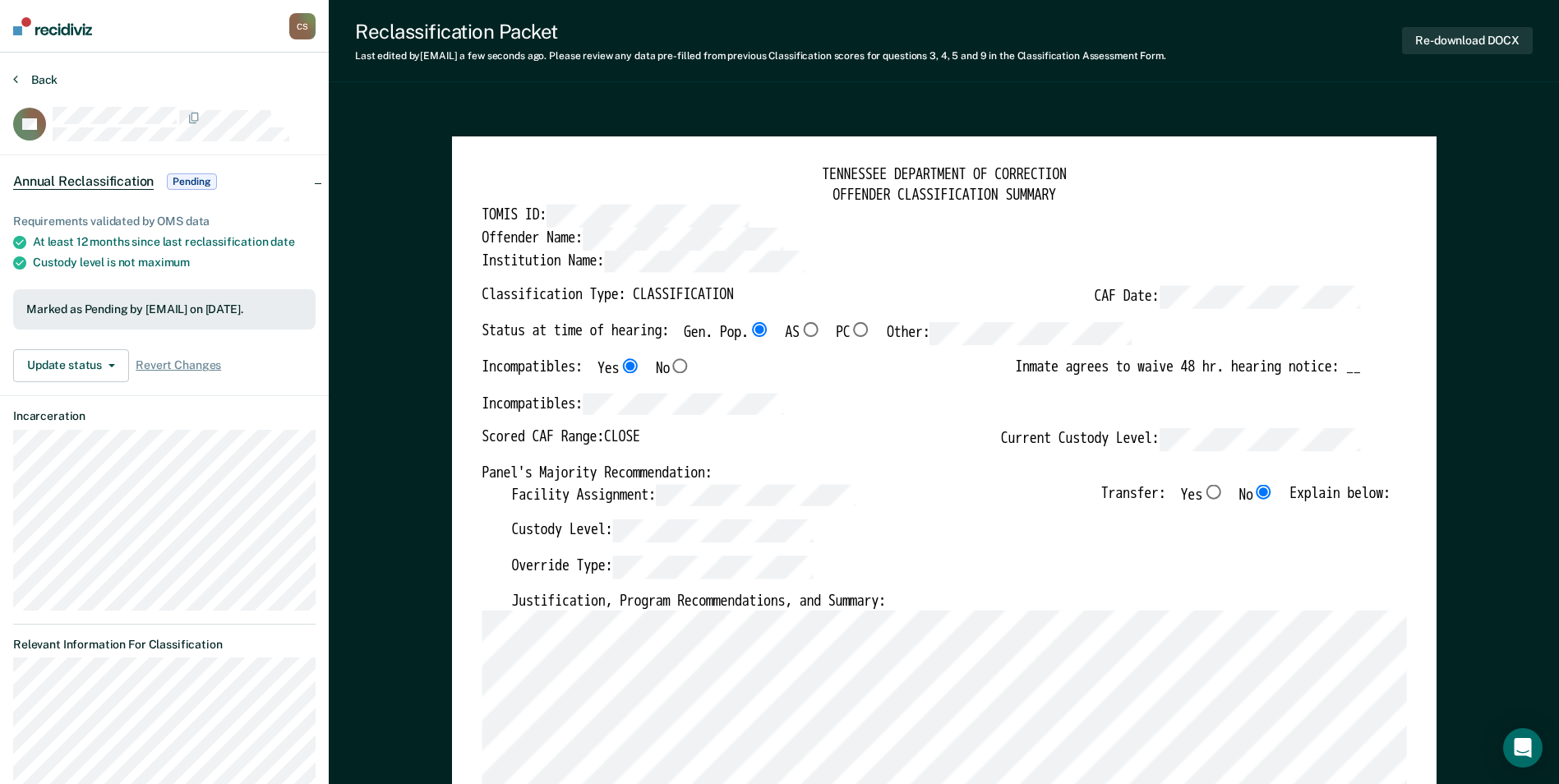 click on "Back" at bounding box center (35, 80) 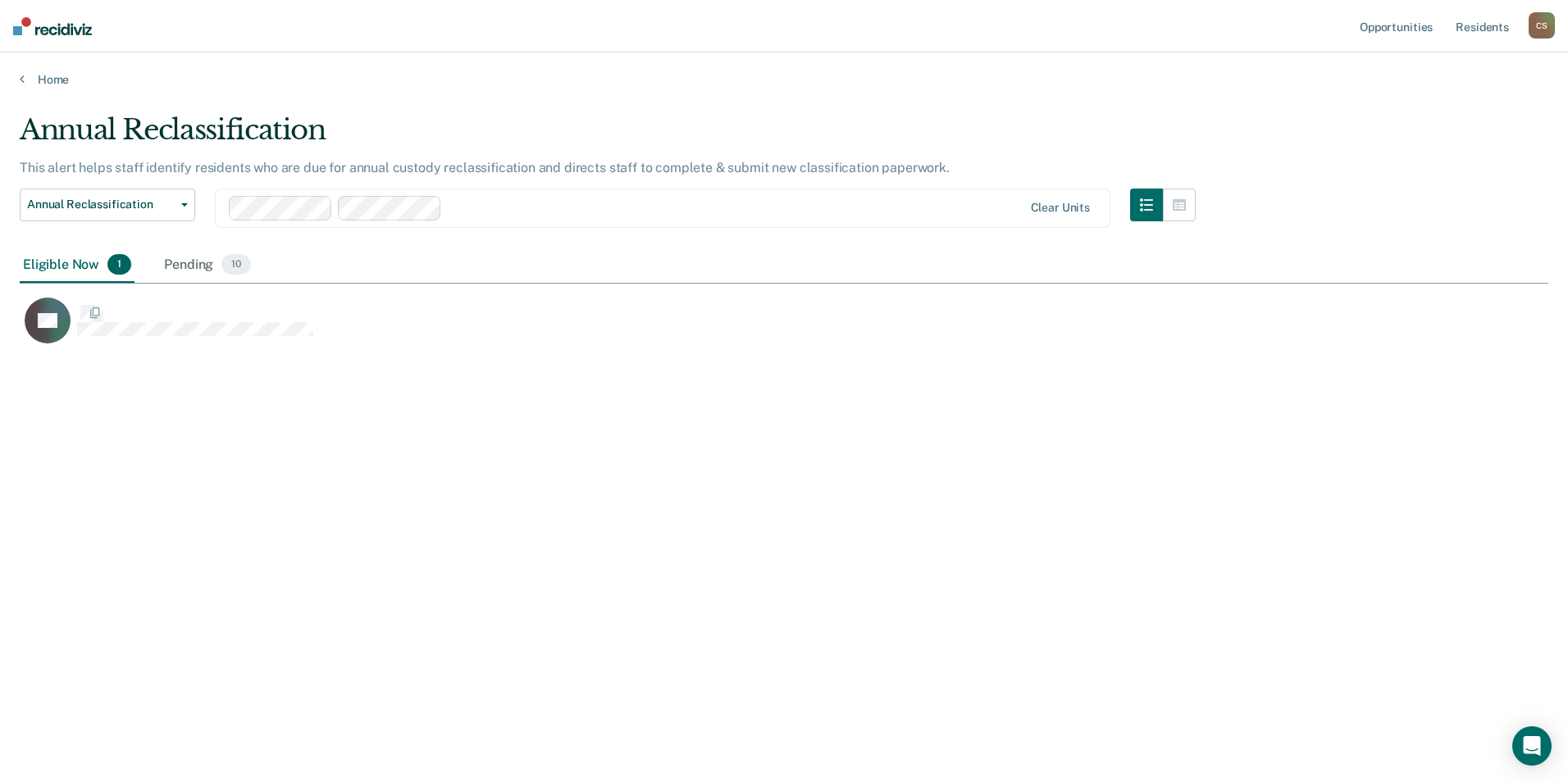 scroll, scrollTop: 13, scrollLeft: 13, axis: both 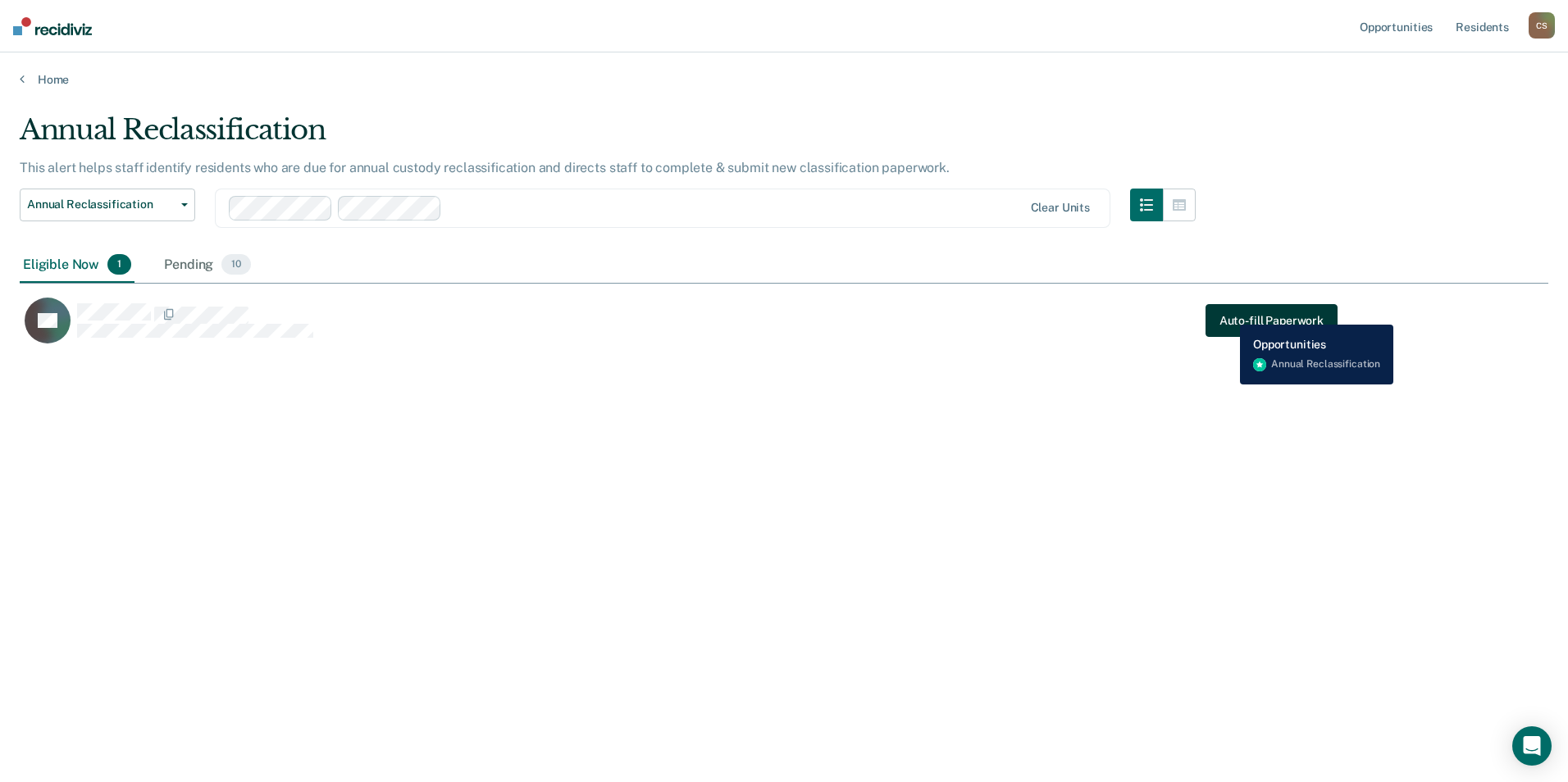 click on "Auto-fill Paperwork" at bounding box center [1271, 321] 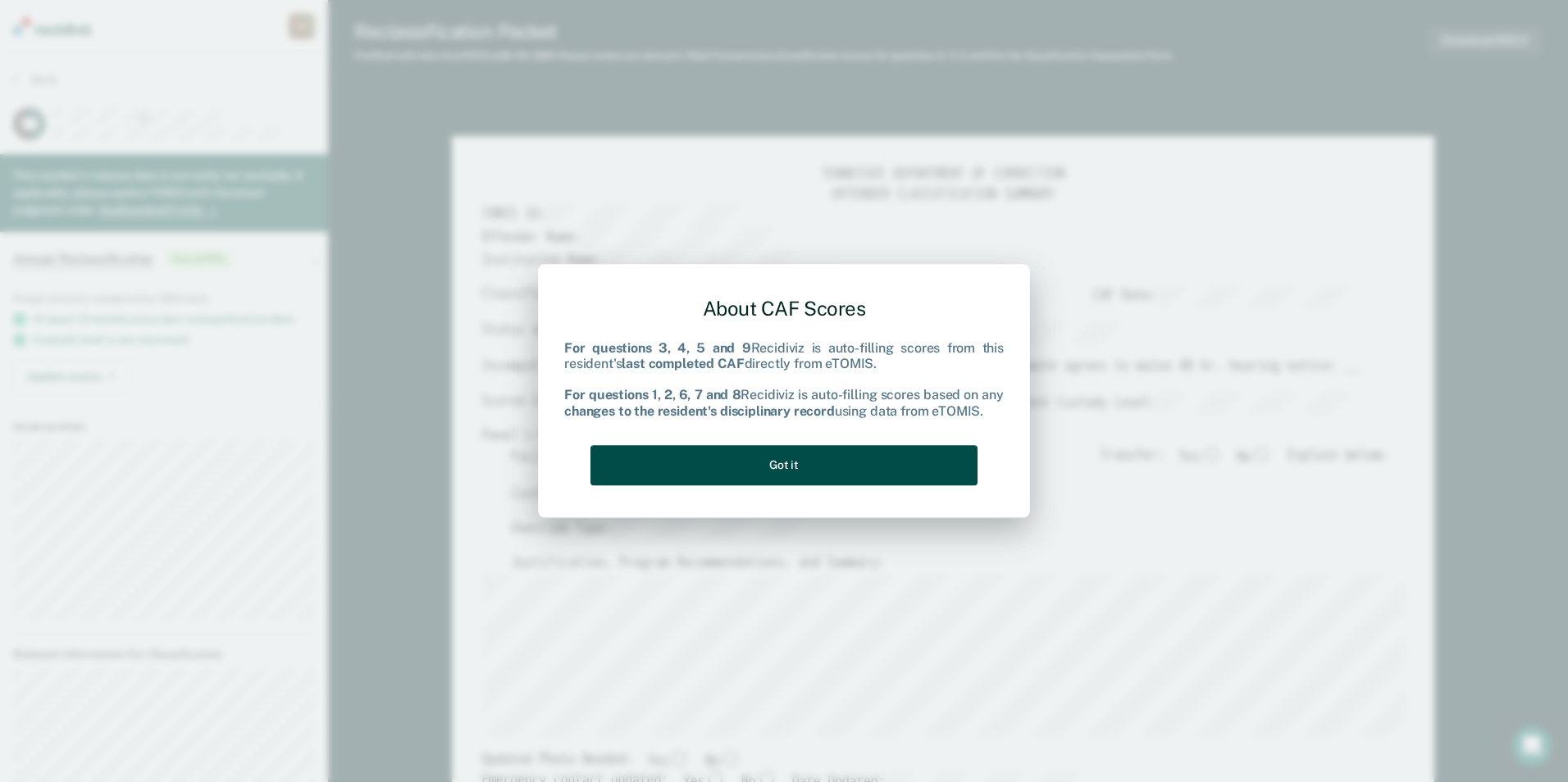 click on "Got it" at bounding box center [784, 465] 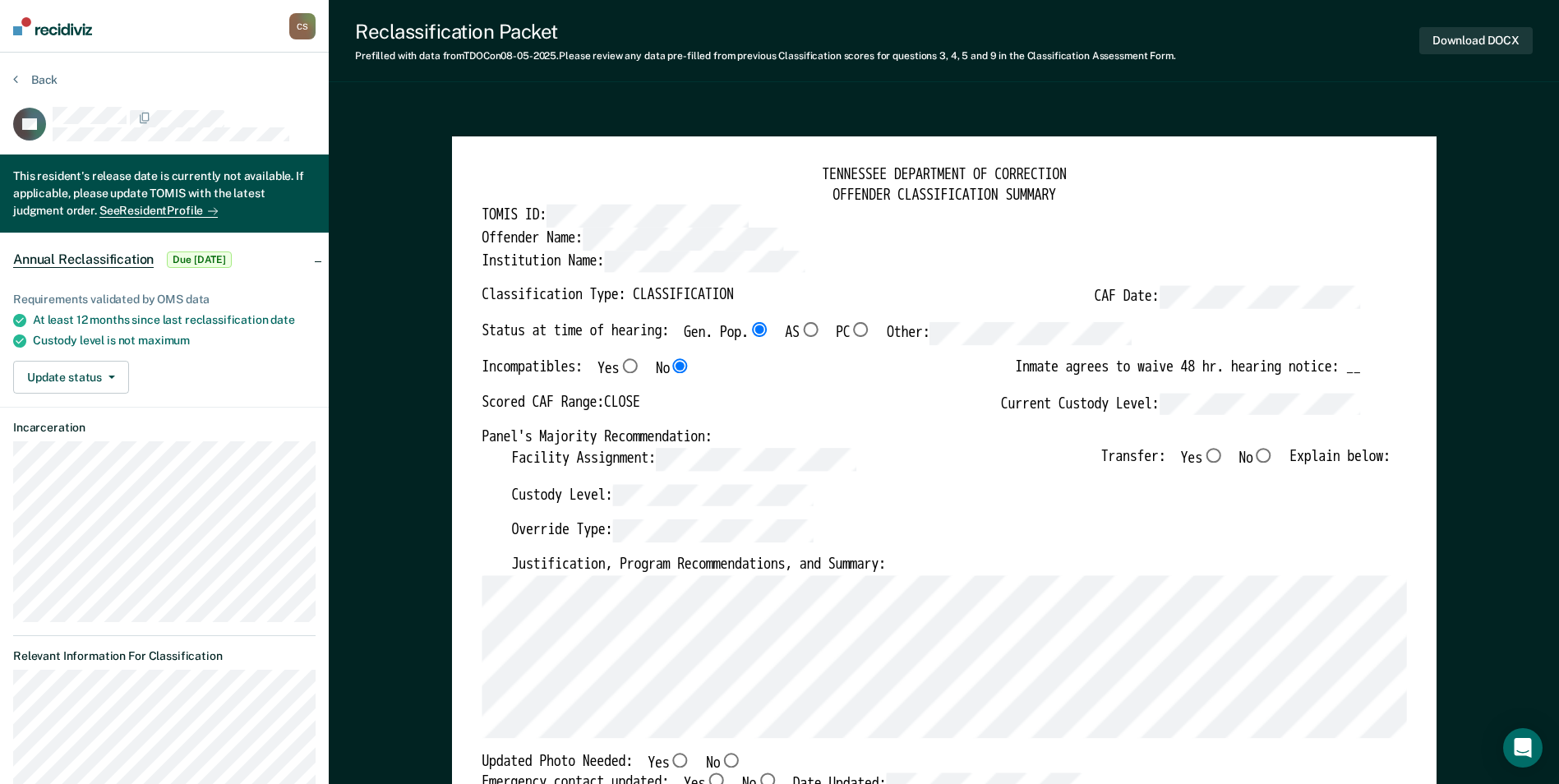 click on "No" at bounding box center (1263, 455) 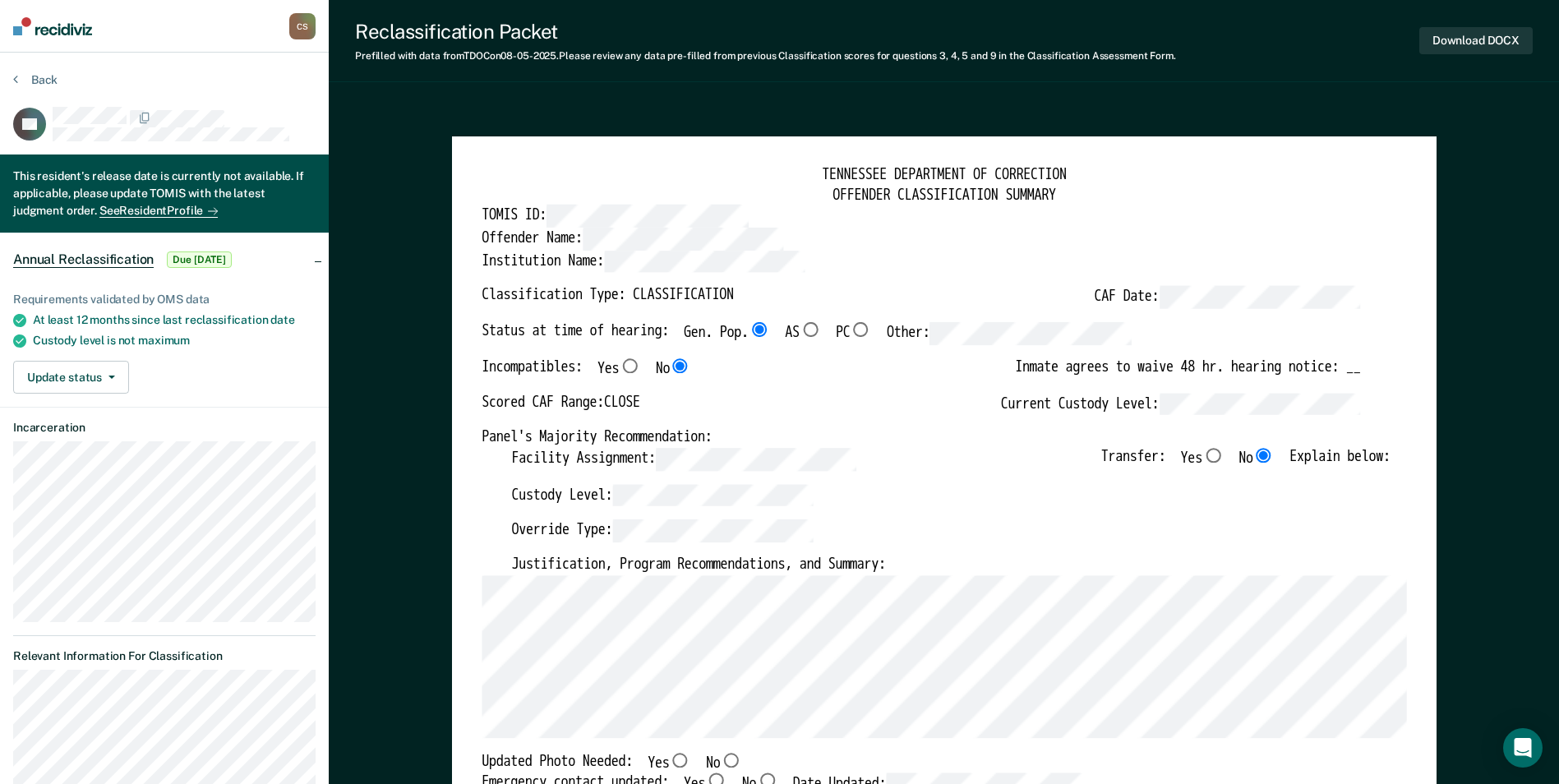 type on "x" 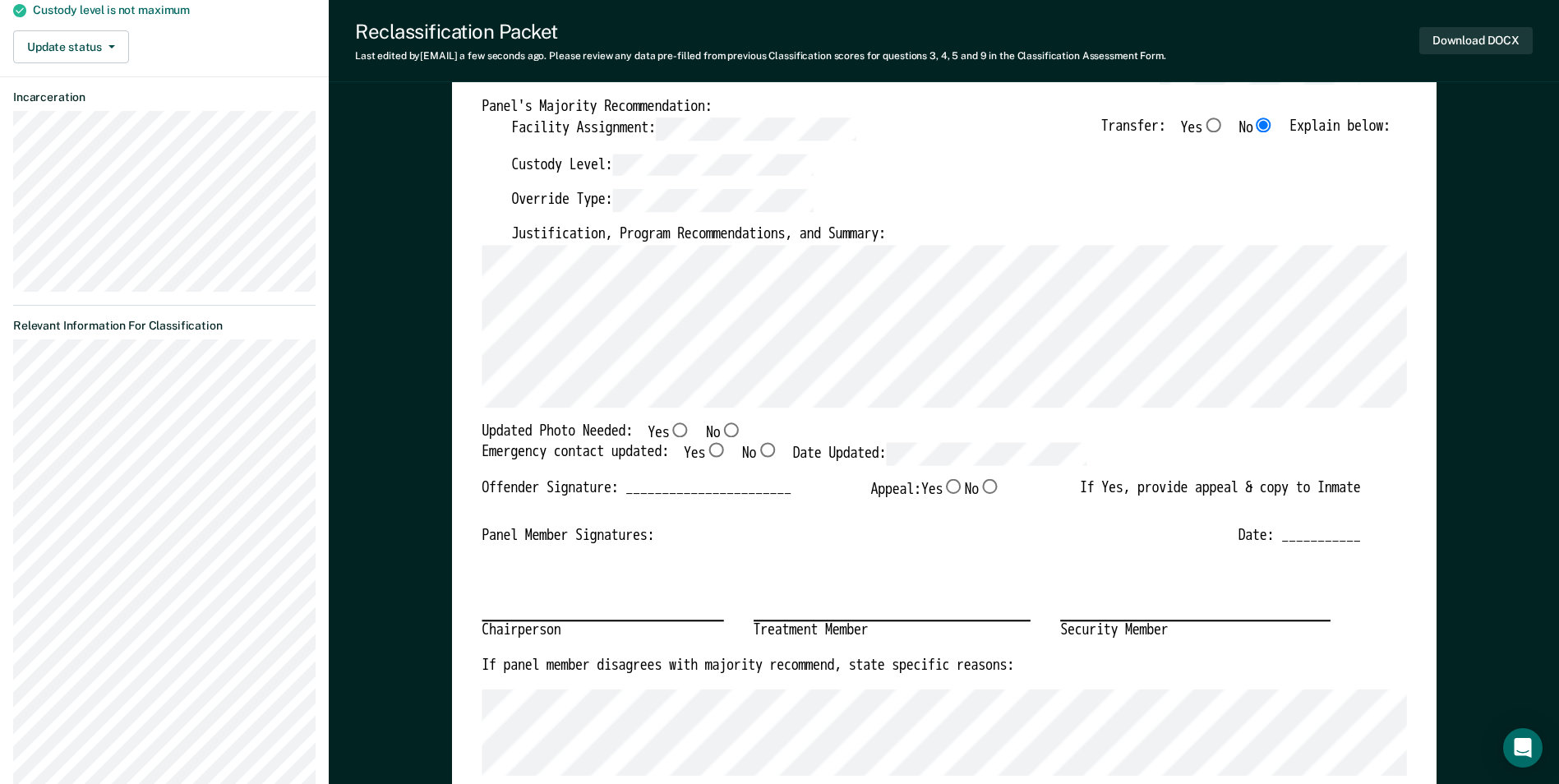 scroll, scrollTop: 329, scrollLeft: 0, axis: vertical 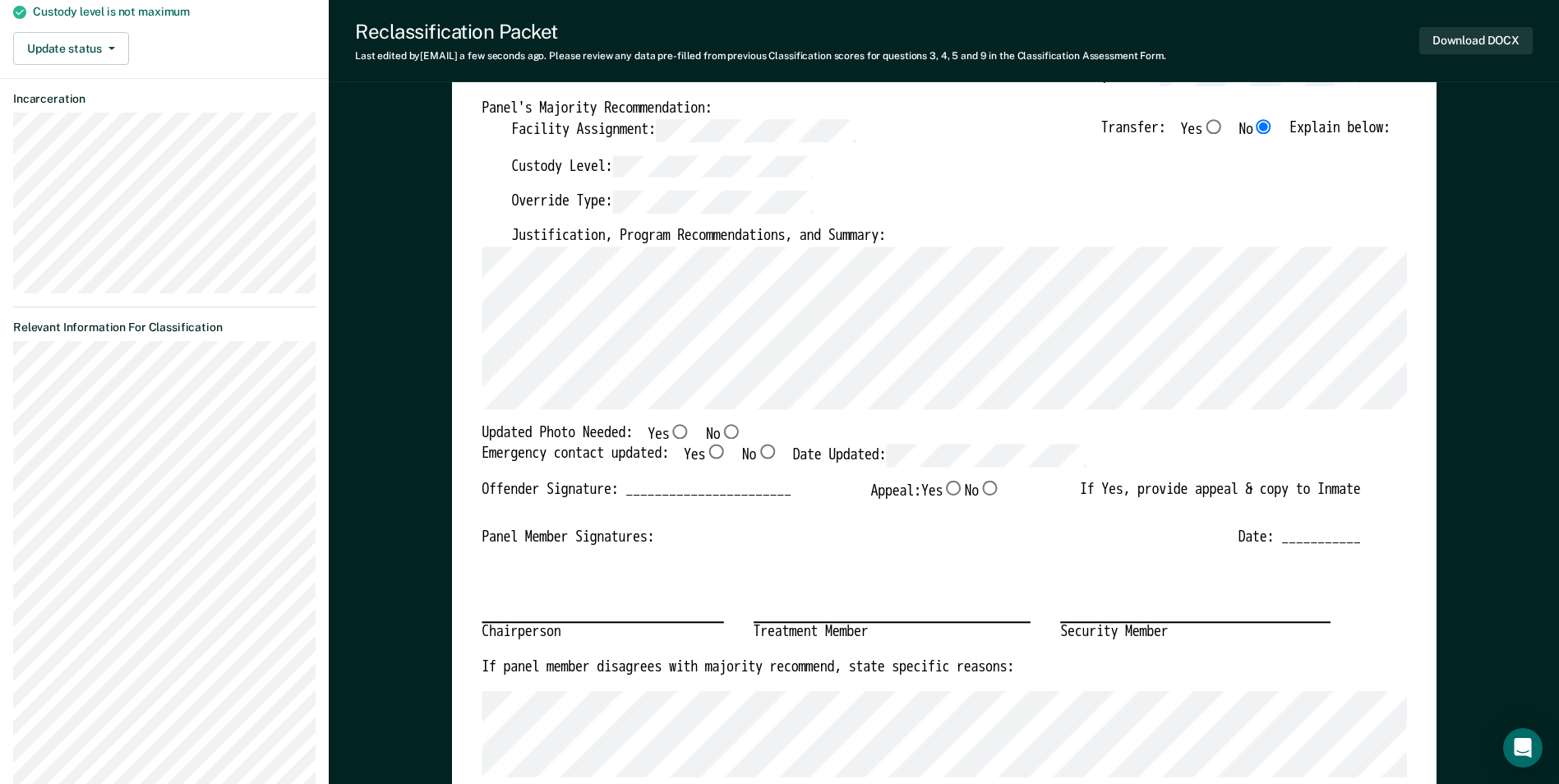 click on "No" at bounding box center [731, 431] 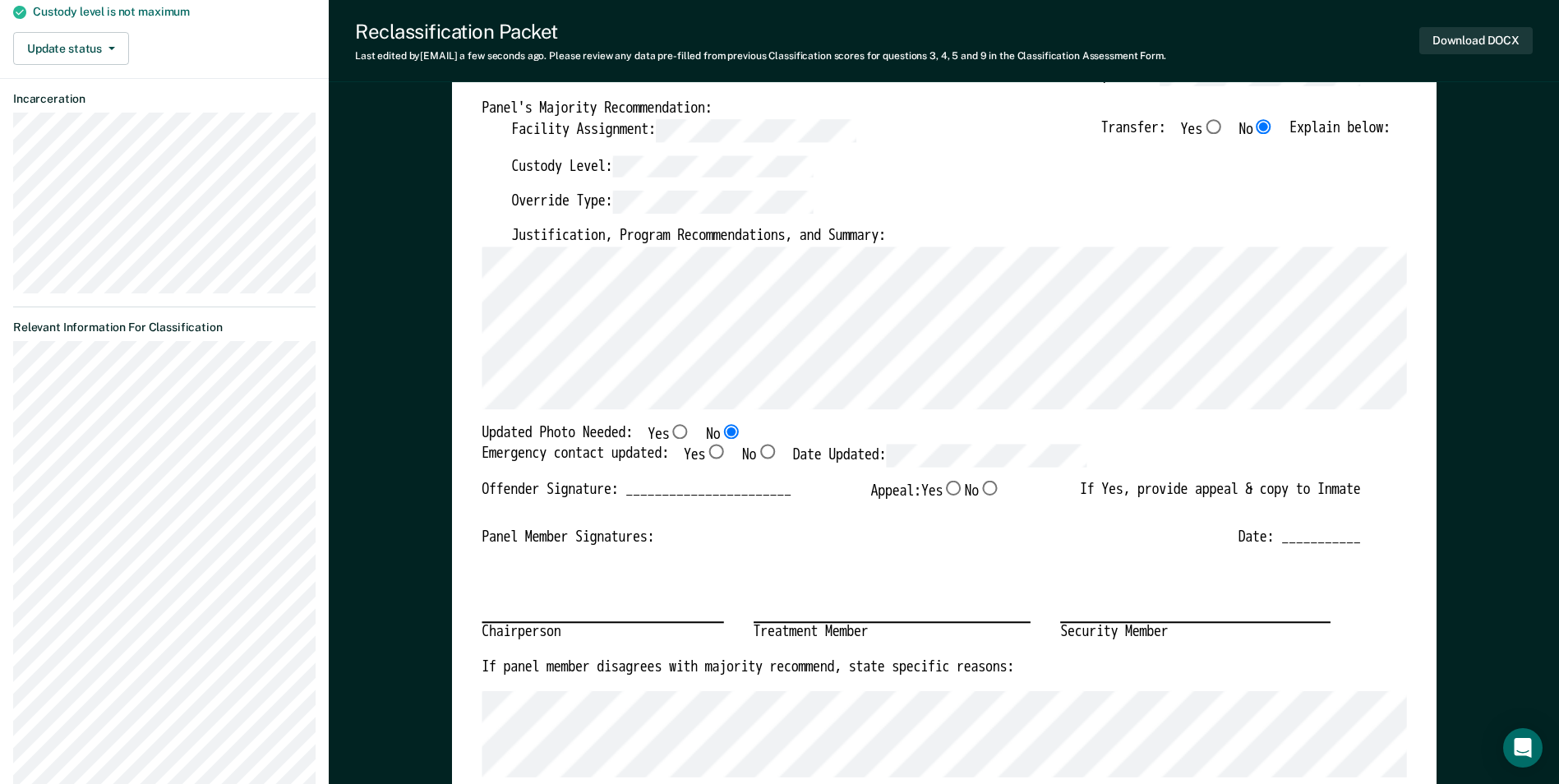 type on "x" 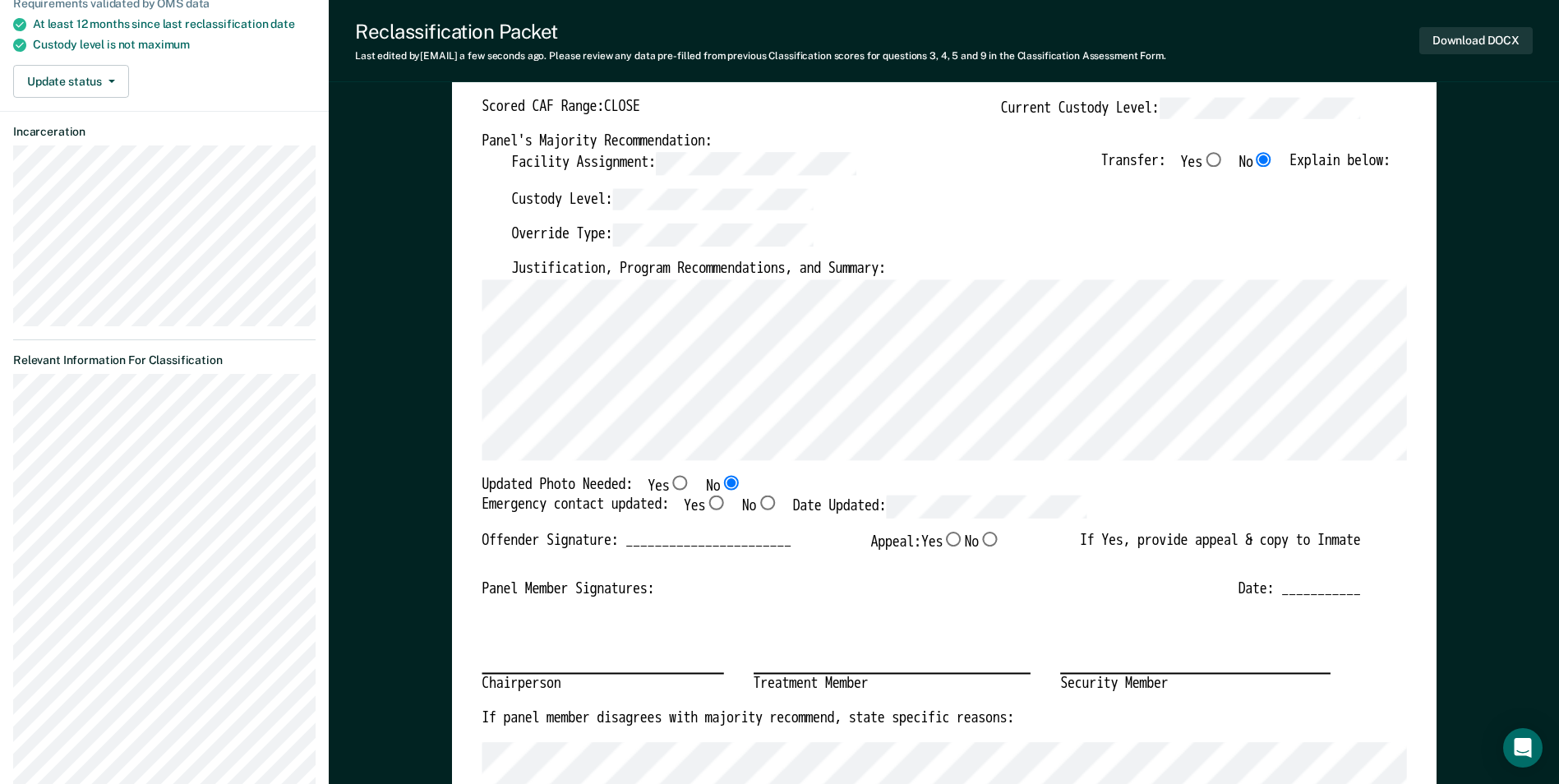 scroll, scrollTop: 329, scrollLeft: 0, axis: vertical 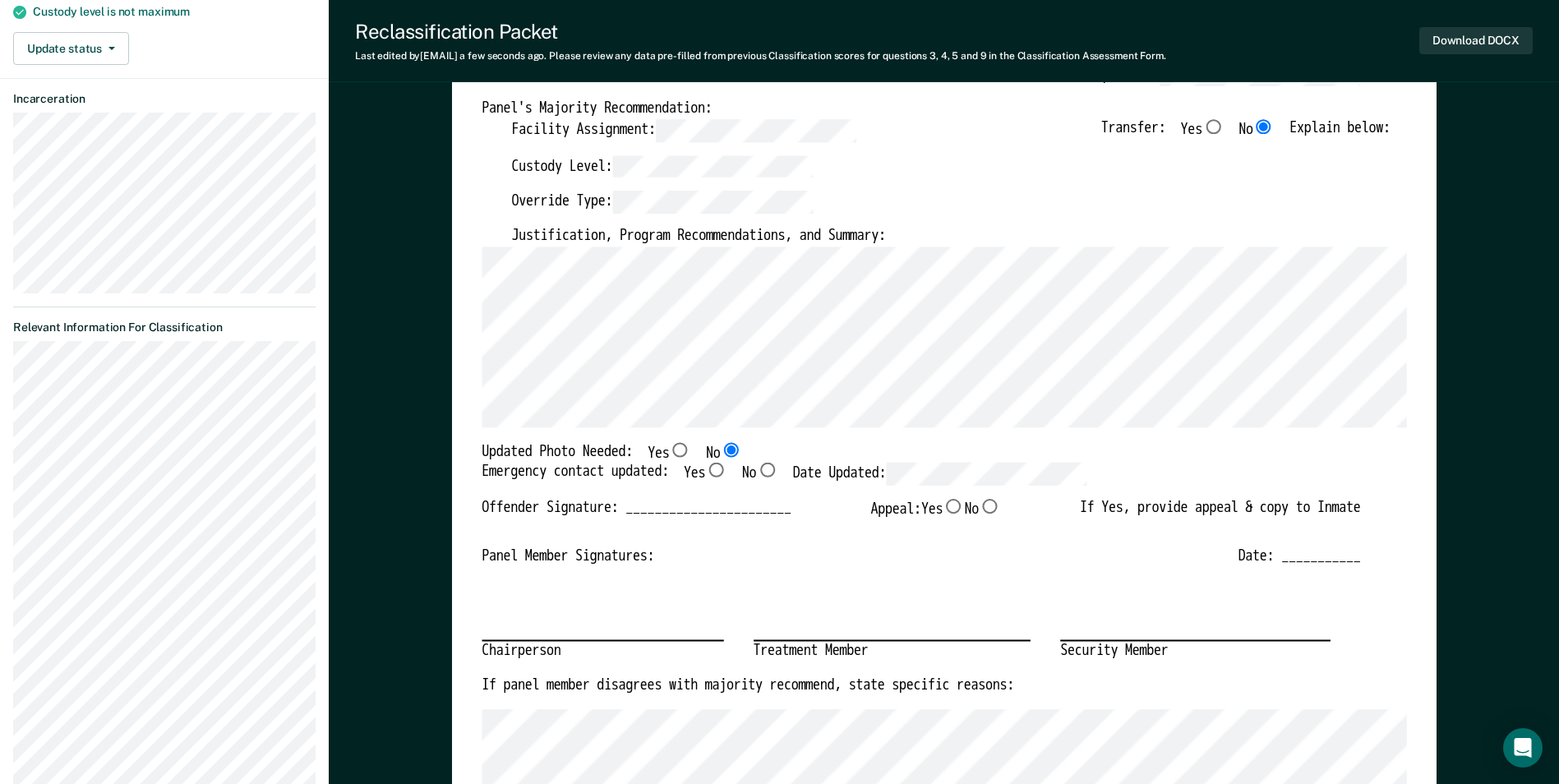 click on "Yes" at bounding box center (716, 470) 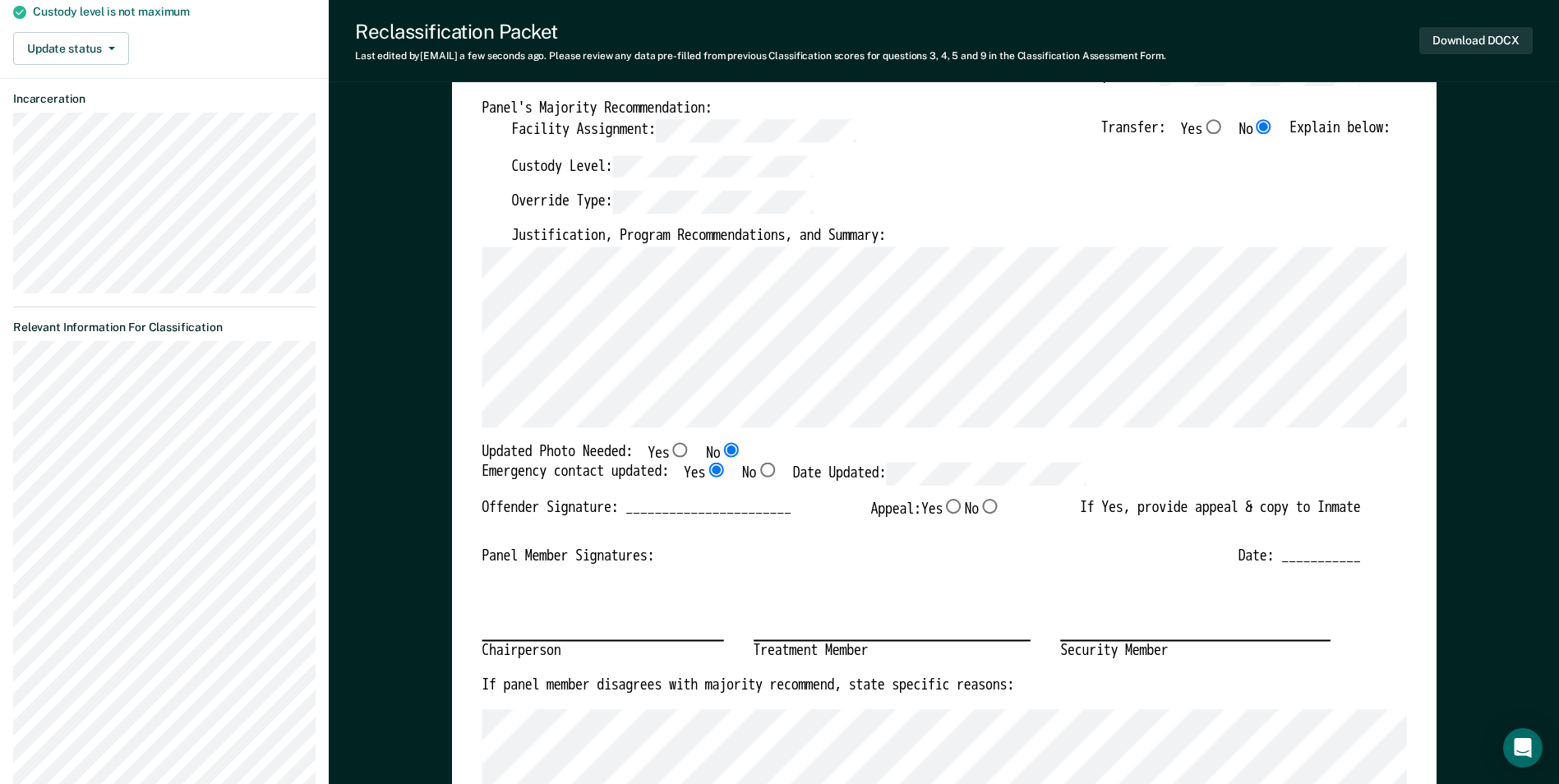 type on "x" 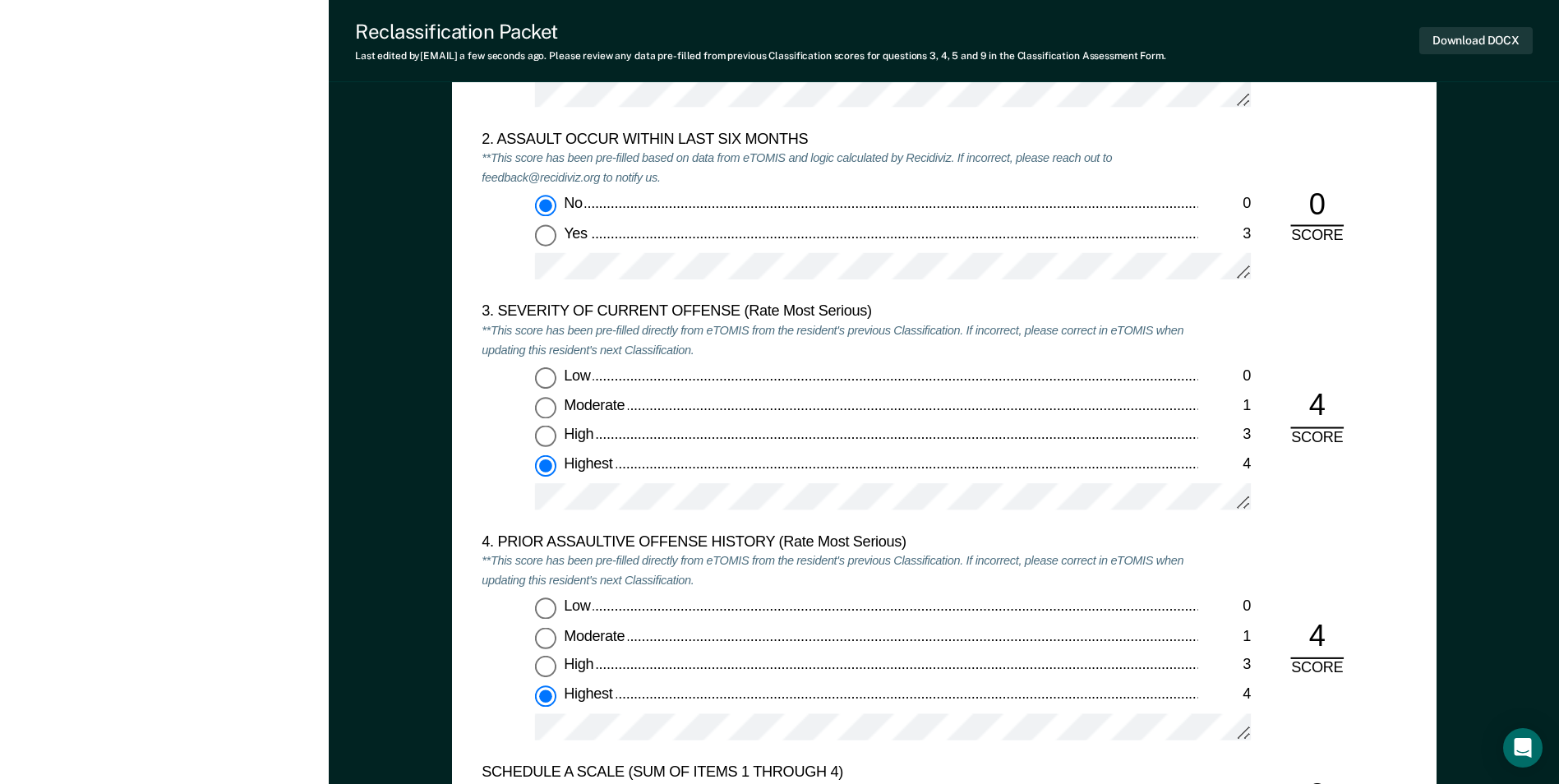 scroll, scrollTop: 2055, scrollLeft: 0, axis: vertical 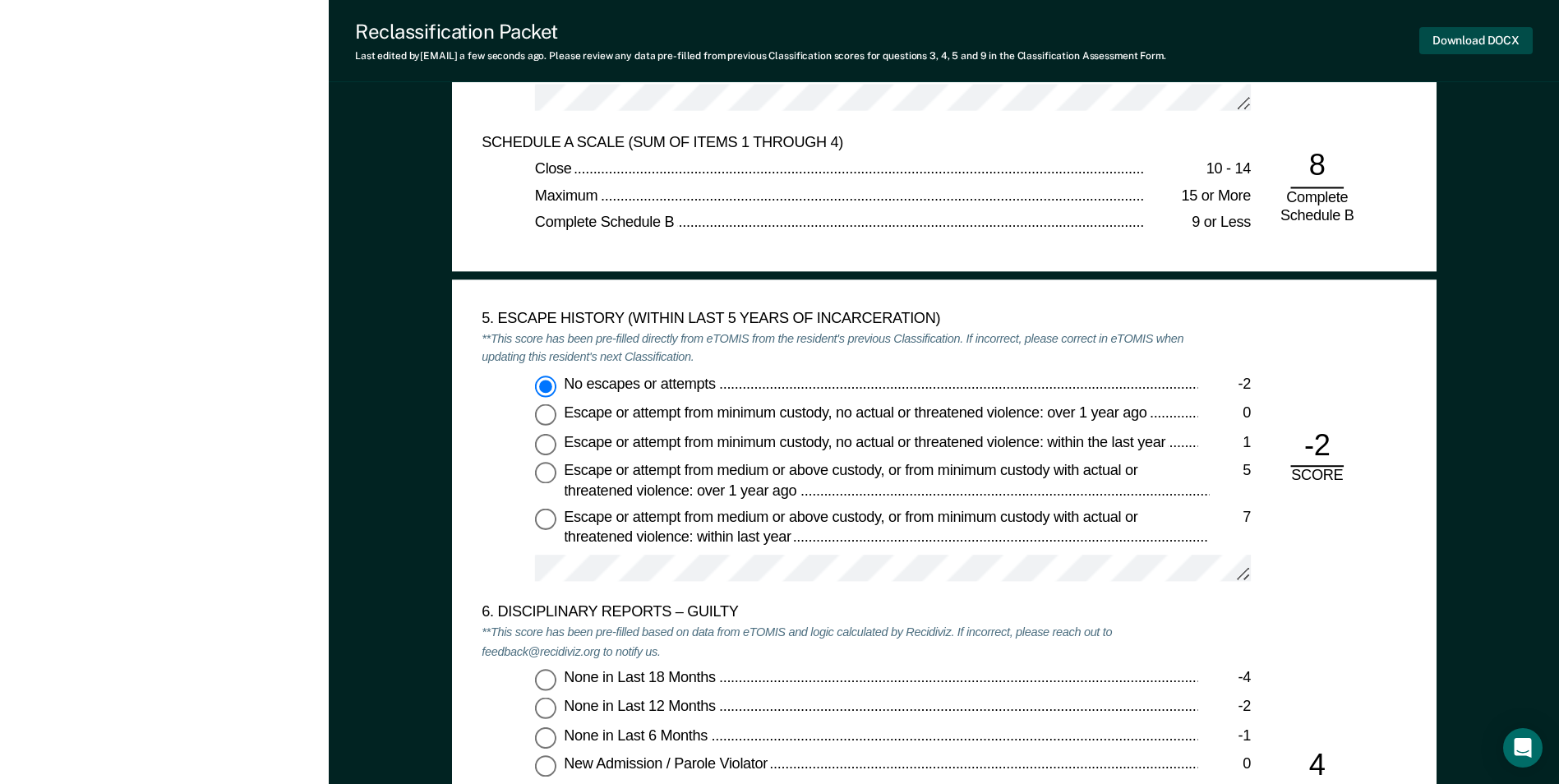 click on "Download DOCX" at bounding box center (1476, 40) 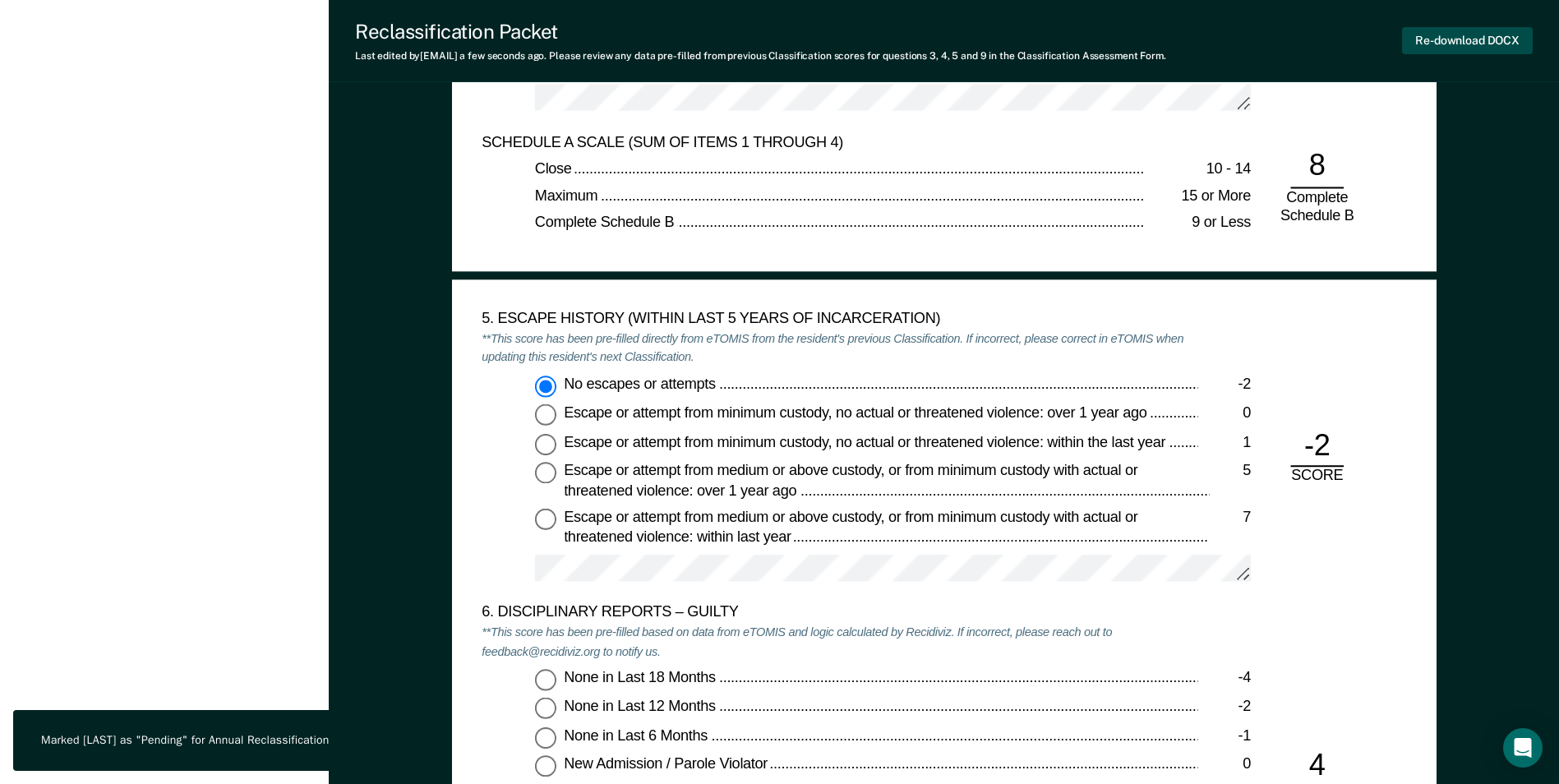 click on "Re-download DOCX" at bounding box center (1467, 40) 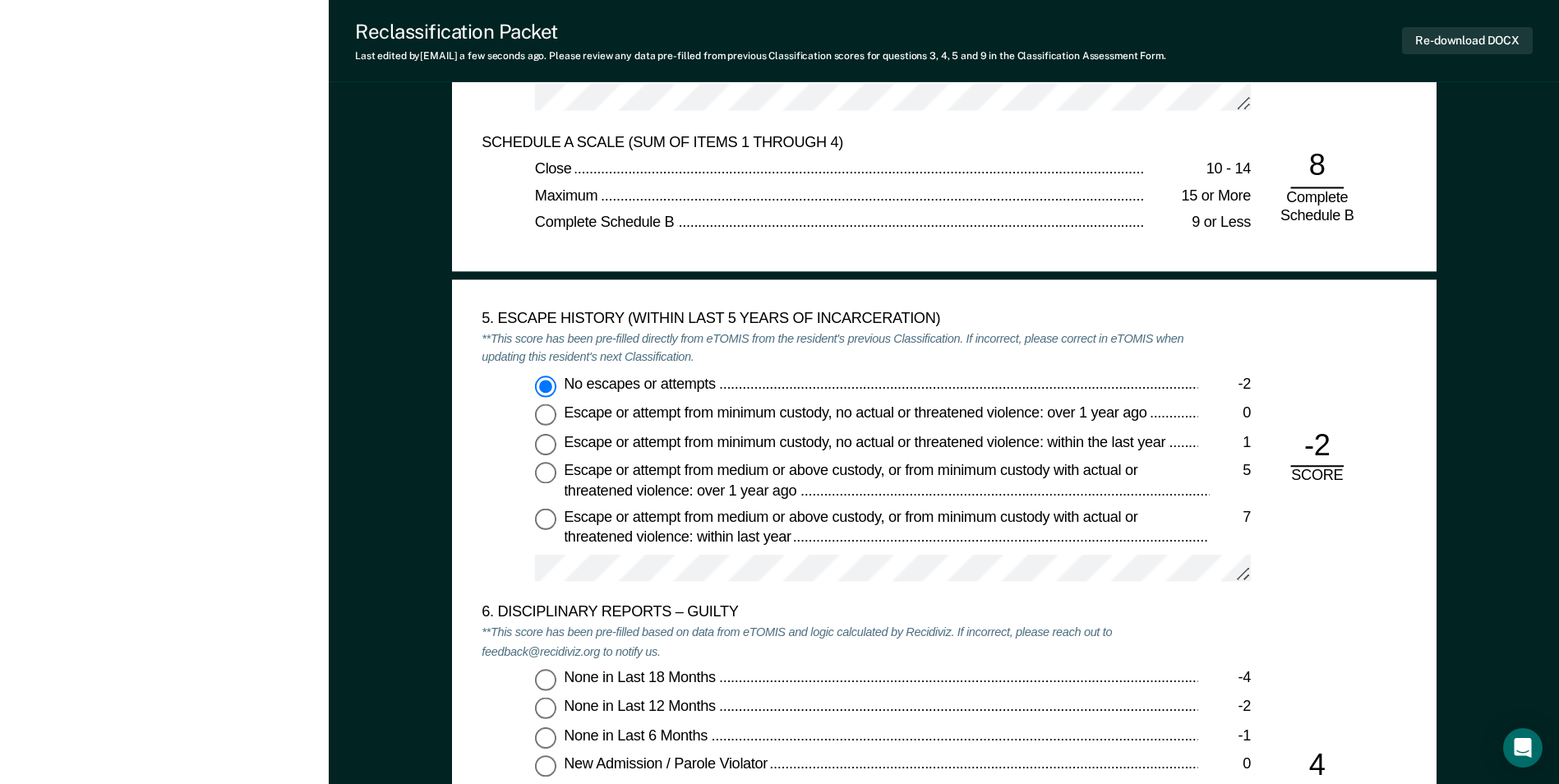 click on "TENNESSEE DEPARTMENT OF CORRECTION OFFENDER CLASSIFICATION SUMMARY TOMIS ID:  Offender Name:  Institution Name:  Classification Type: CLASSIFICATION CAF Date:  Status at time of hearing: Gen. Pop. AS PC Other:   Incompatibles: Yes No Inmate agrees to waive 48 hr. hearing notice: __ Scored CAF Range: CLOSE Current Custody Level:  Panel's Majority Recommendation: Facility Assignment: Transfer: Yes No Explain below: Custody Level:  Override Type:  Justification, Program Recommendations, and Summary: Updated Photo Needed: Yes No Emergency contact updated: Yes No Date Updated:  Offender Signature: _______________________ Appeal: Yes No If Yes, provide appeal & copy to Inmate Panel Member Signatures: Date: ___________ Chairperson Treatment Member Security Member If panel member disagrees with majority recommend, state specific reasons: Approving Authority: Signature Date Approve ___ Deny ___ If denied, reasons include: TENNESSEE DEPARTMENT OF CORRECTION  CLASSIFICATION CUSTODY ASSESSMENT  INSTITUTION:   Name: Date:" at bounding box center (943, 397) 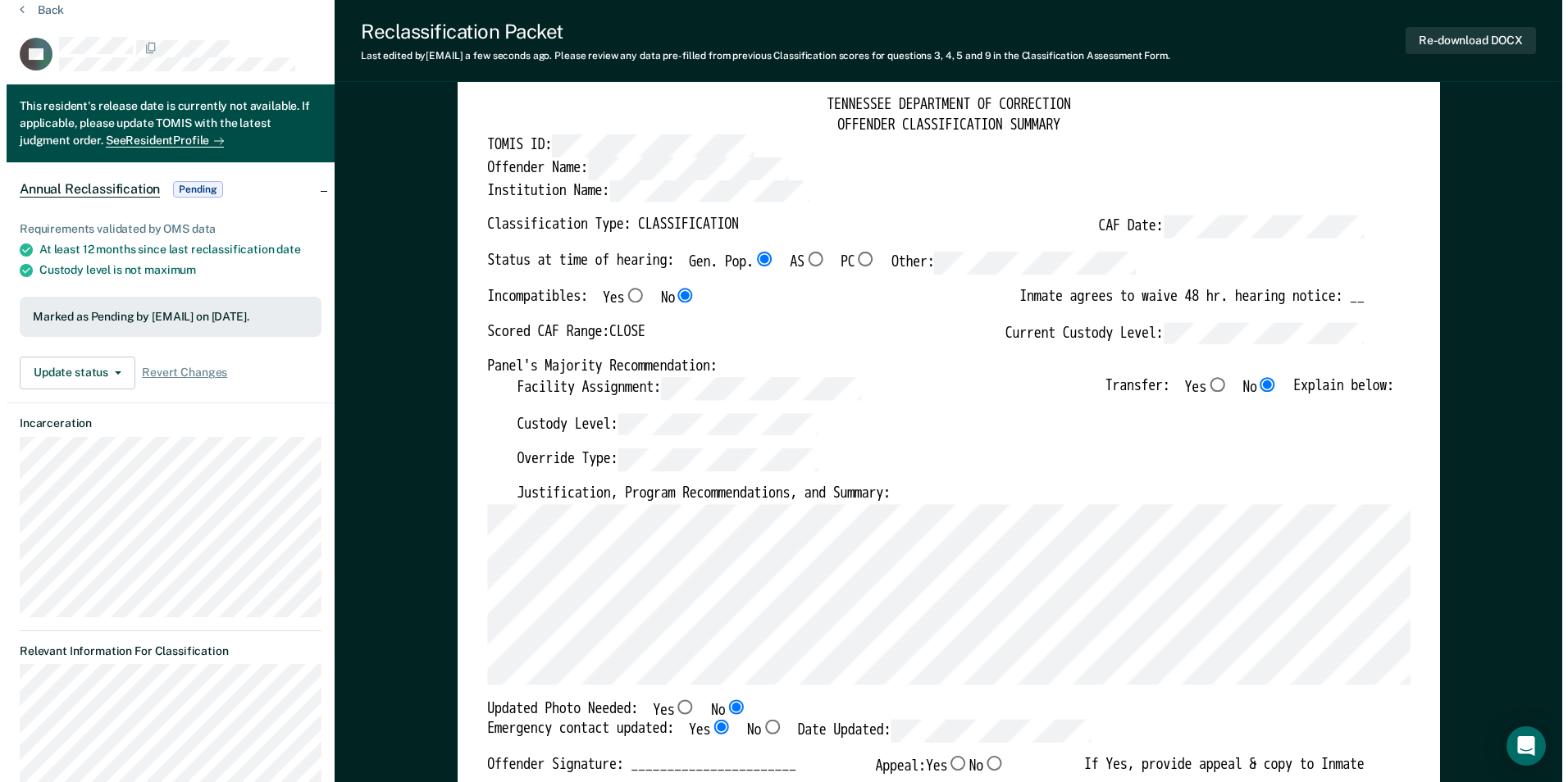 scroll, scrollTop: 0, scrollLeft: 0, axis: both 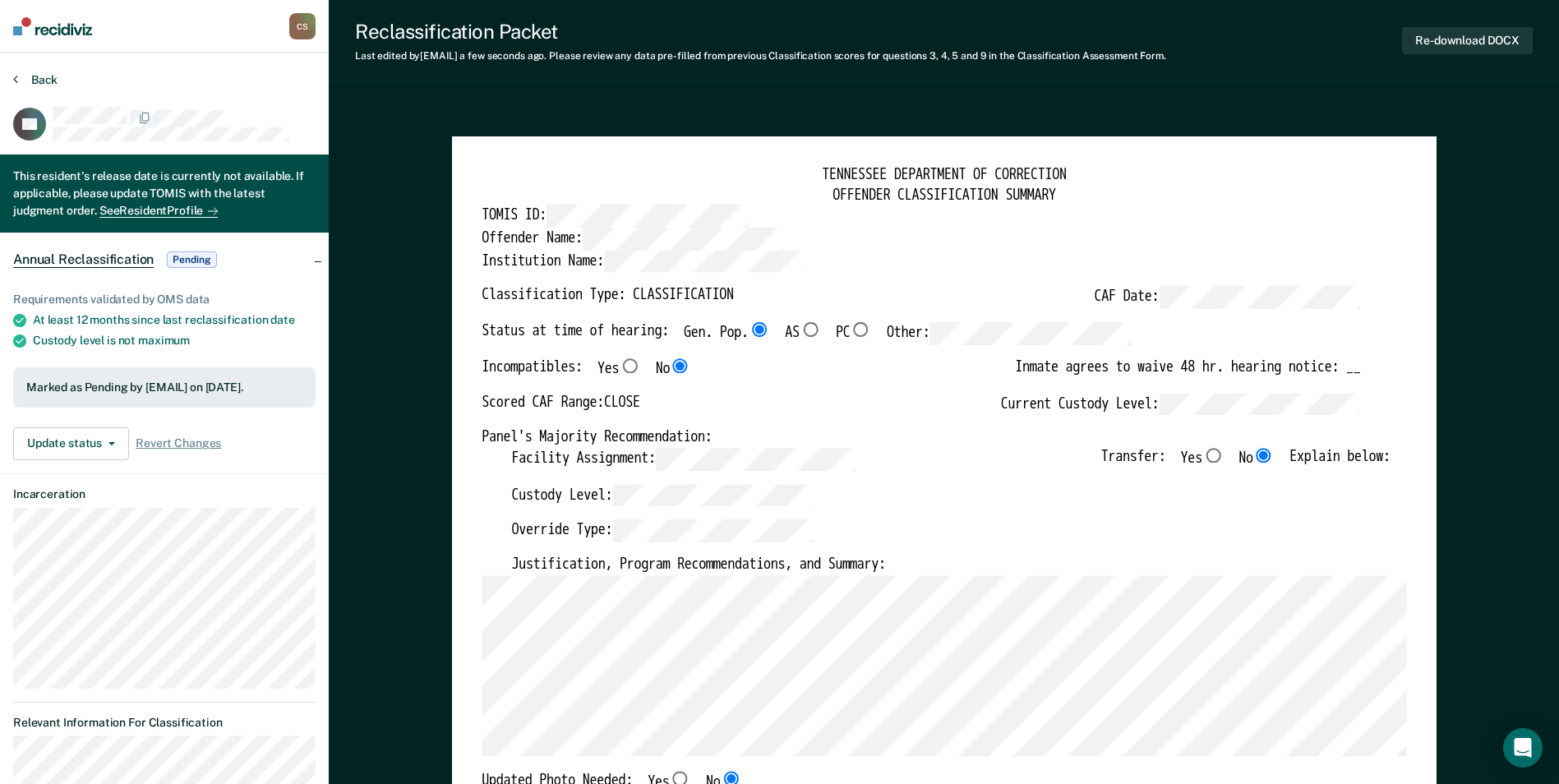 click on "Back" at bounding box center [35, 80] 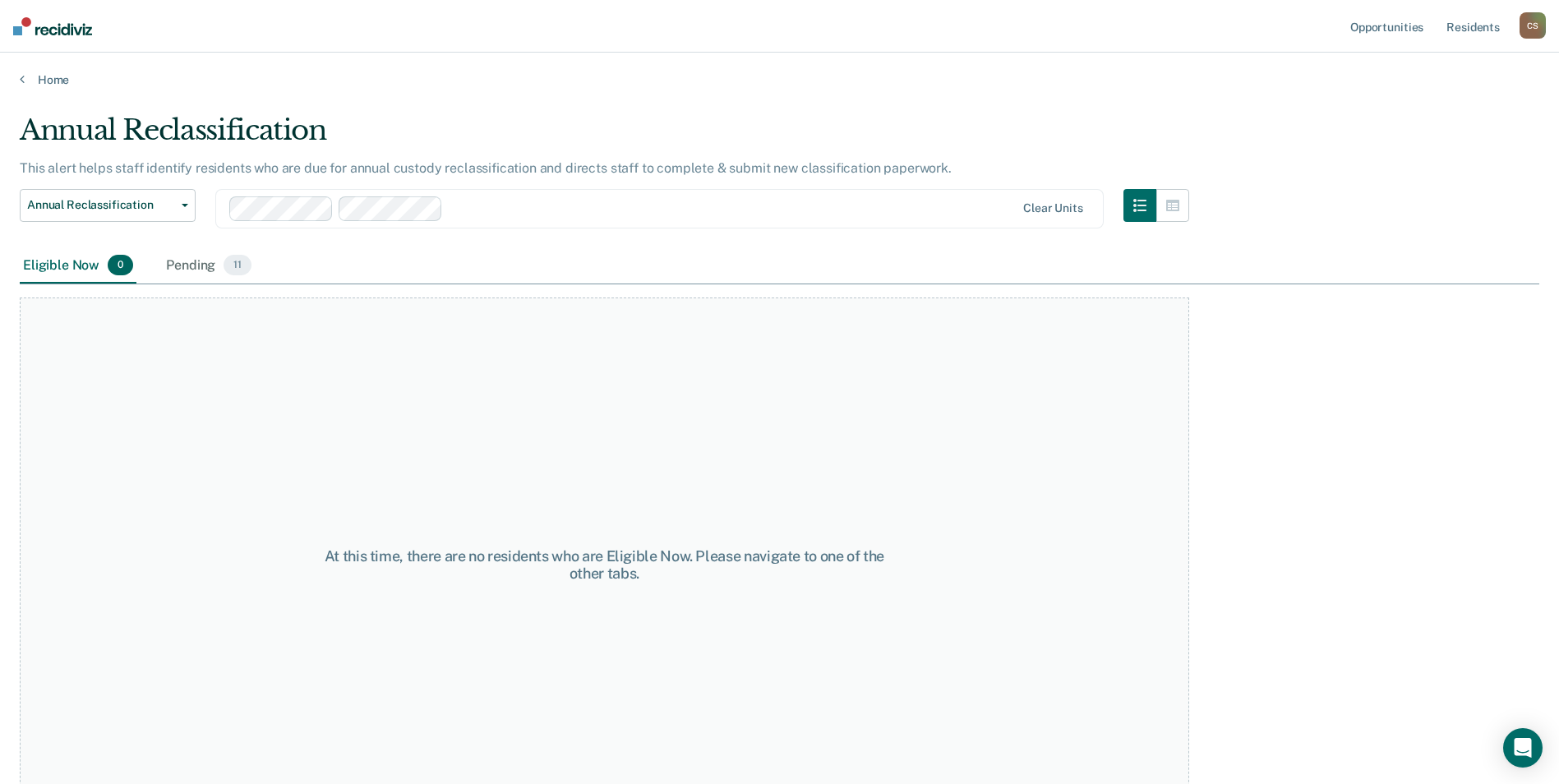 click at bounding box center (732, 208) 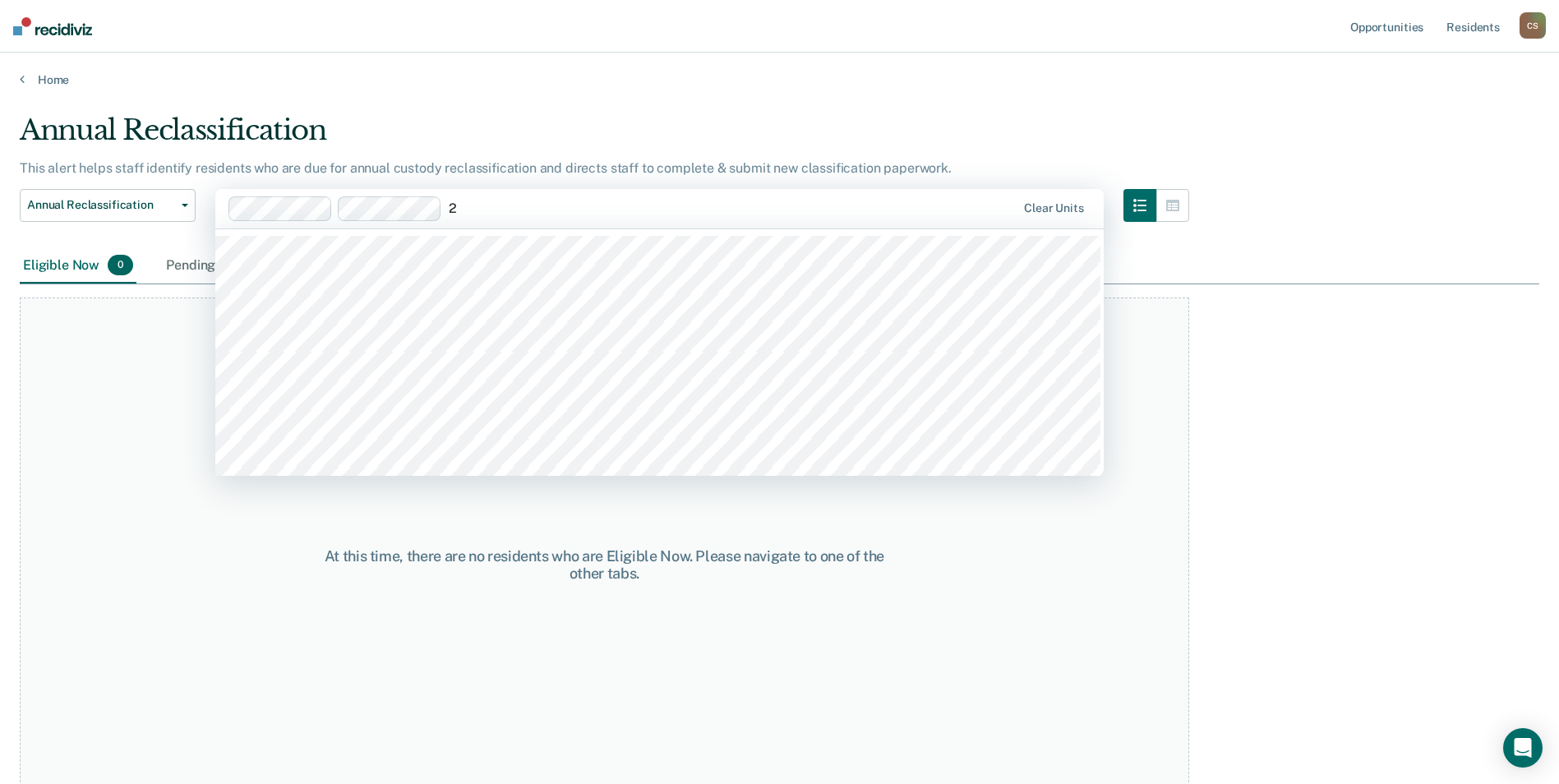 type on "21" 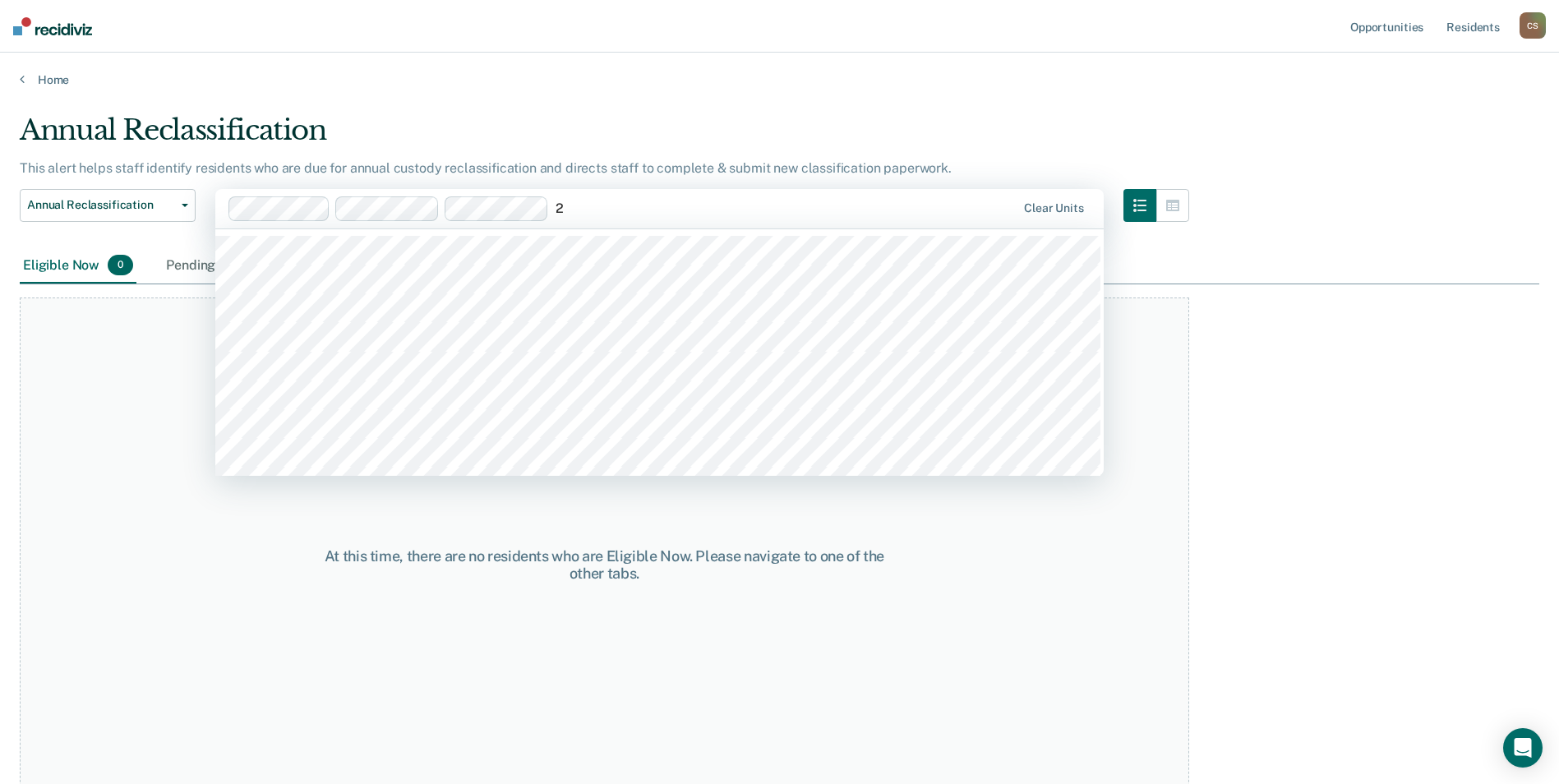 type on "21" 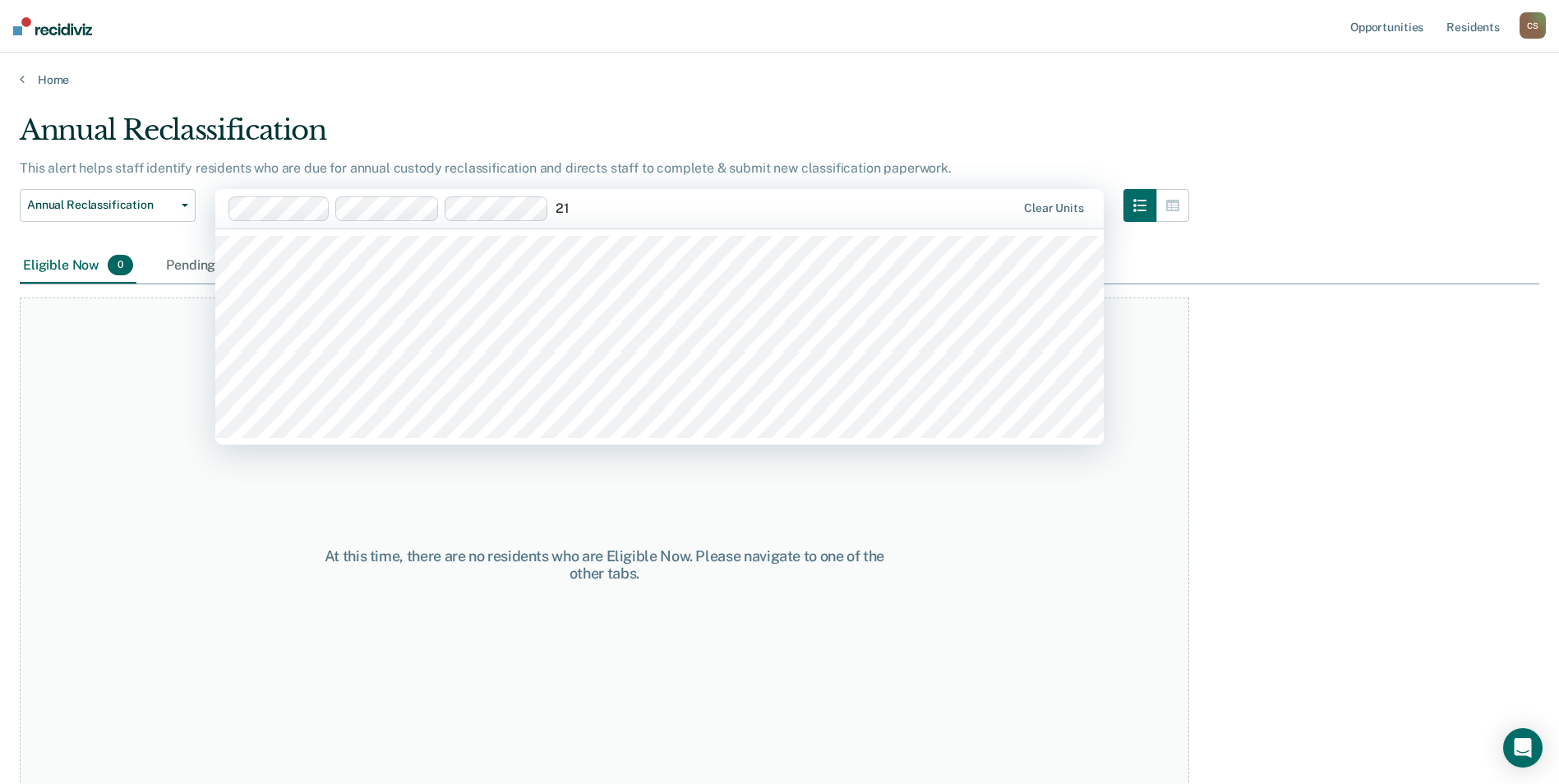 type 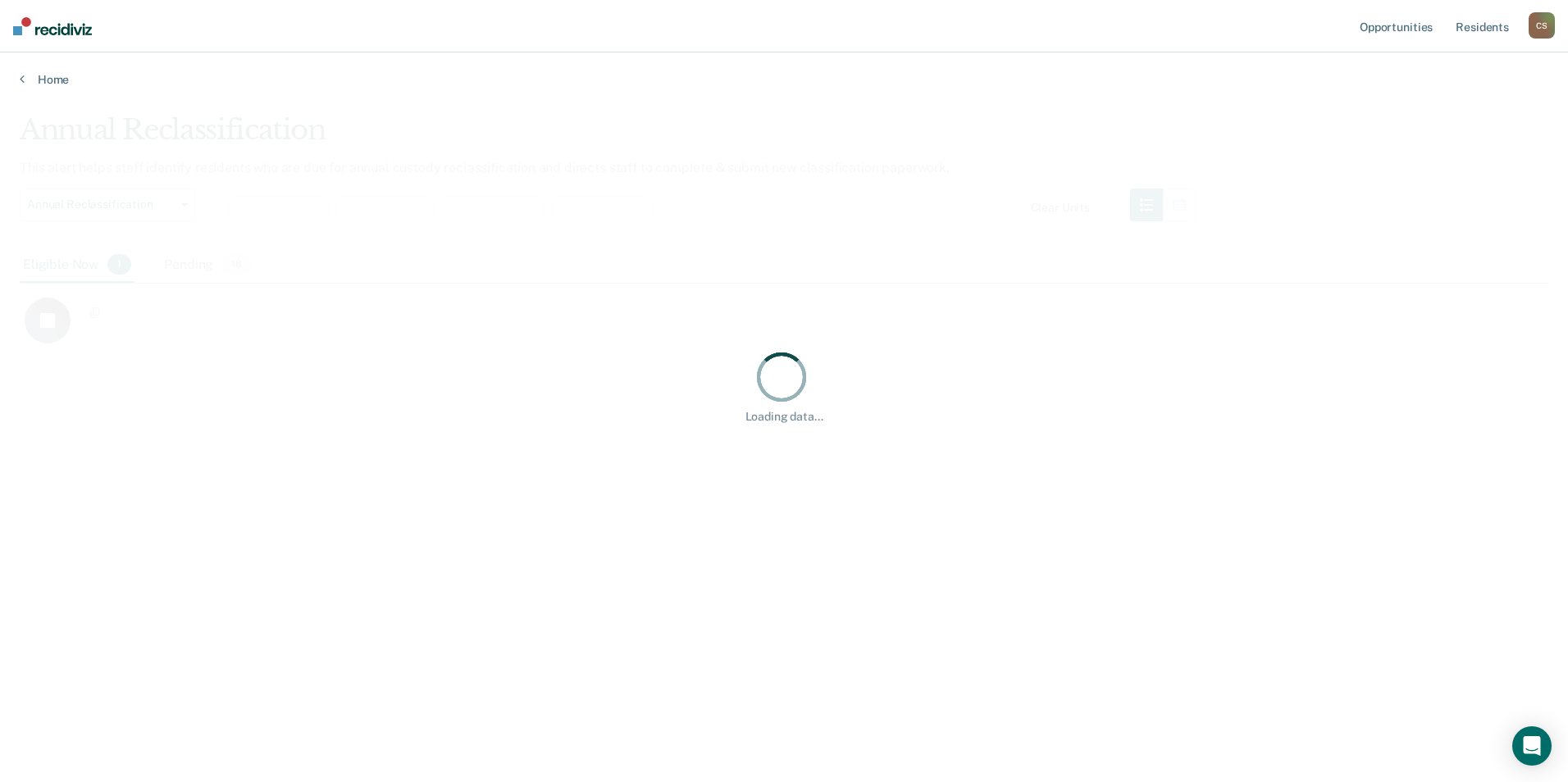 scroll, scrollTop: 534, scrollLeft: 1516, axis: both 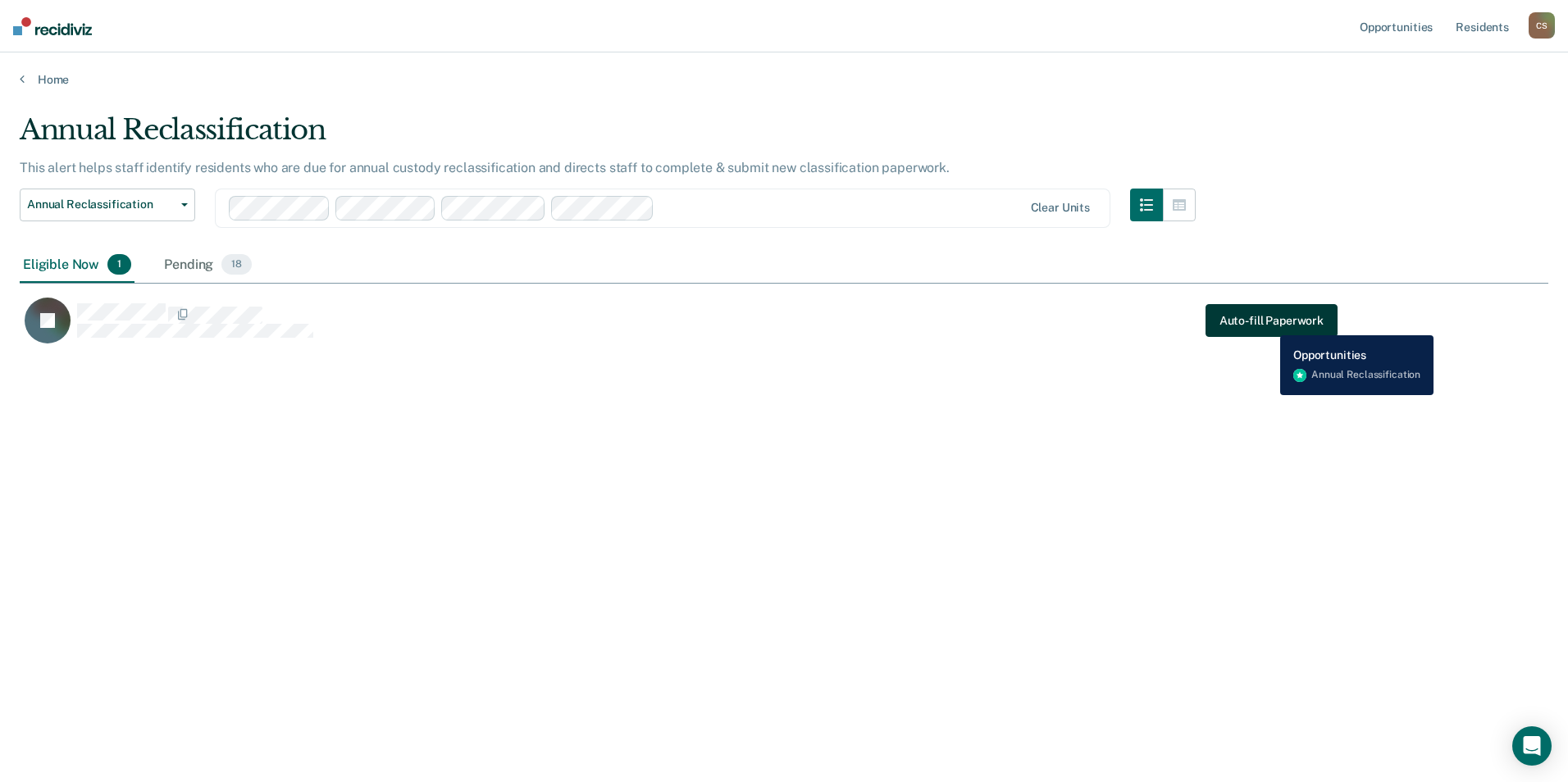 click on "Auto-fill Paperwork" at bounding box center [1271, 321] 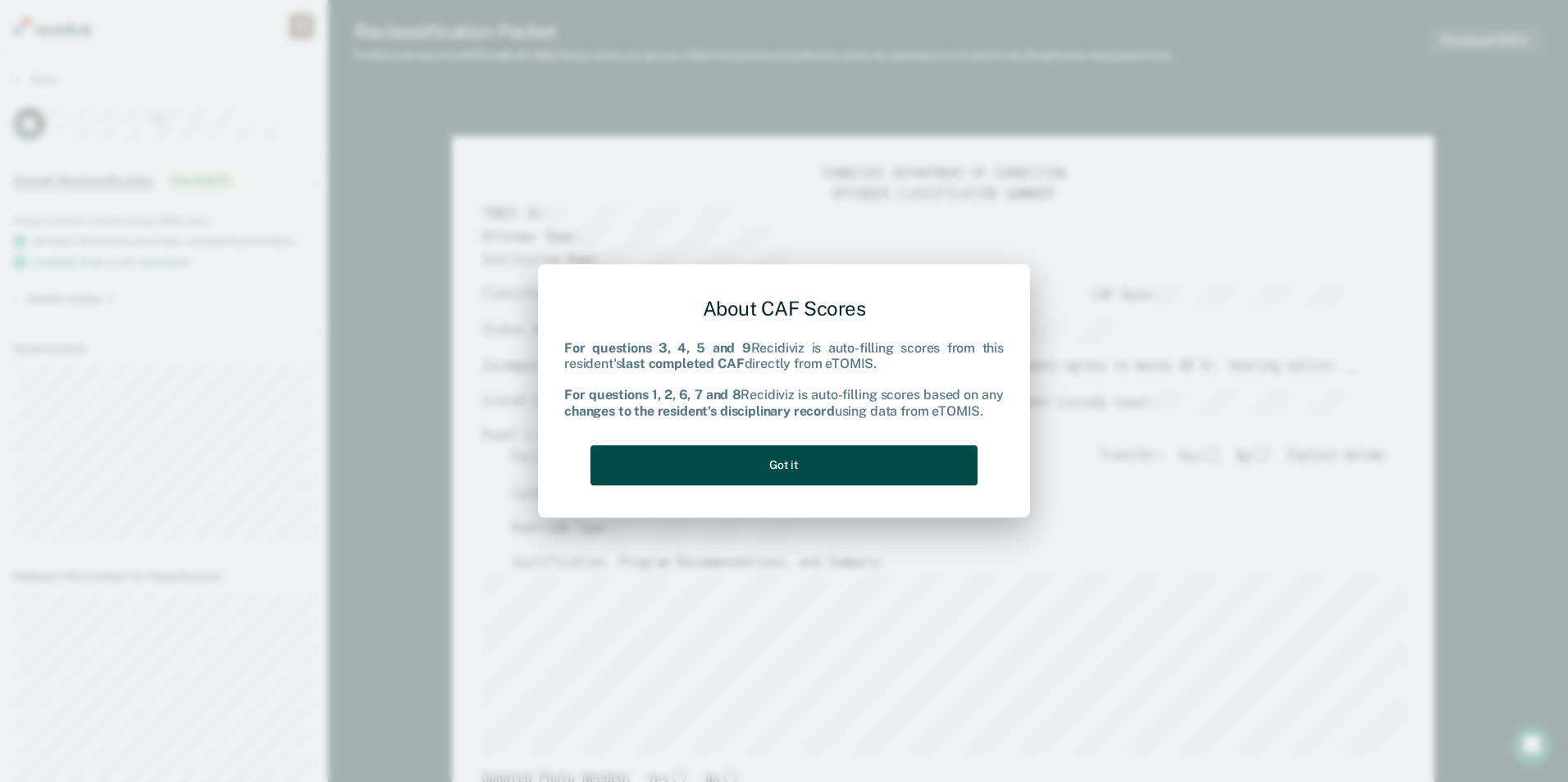 click on "Got it" at bounding box center [784, 465] 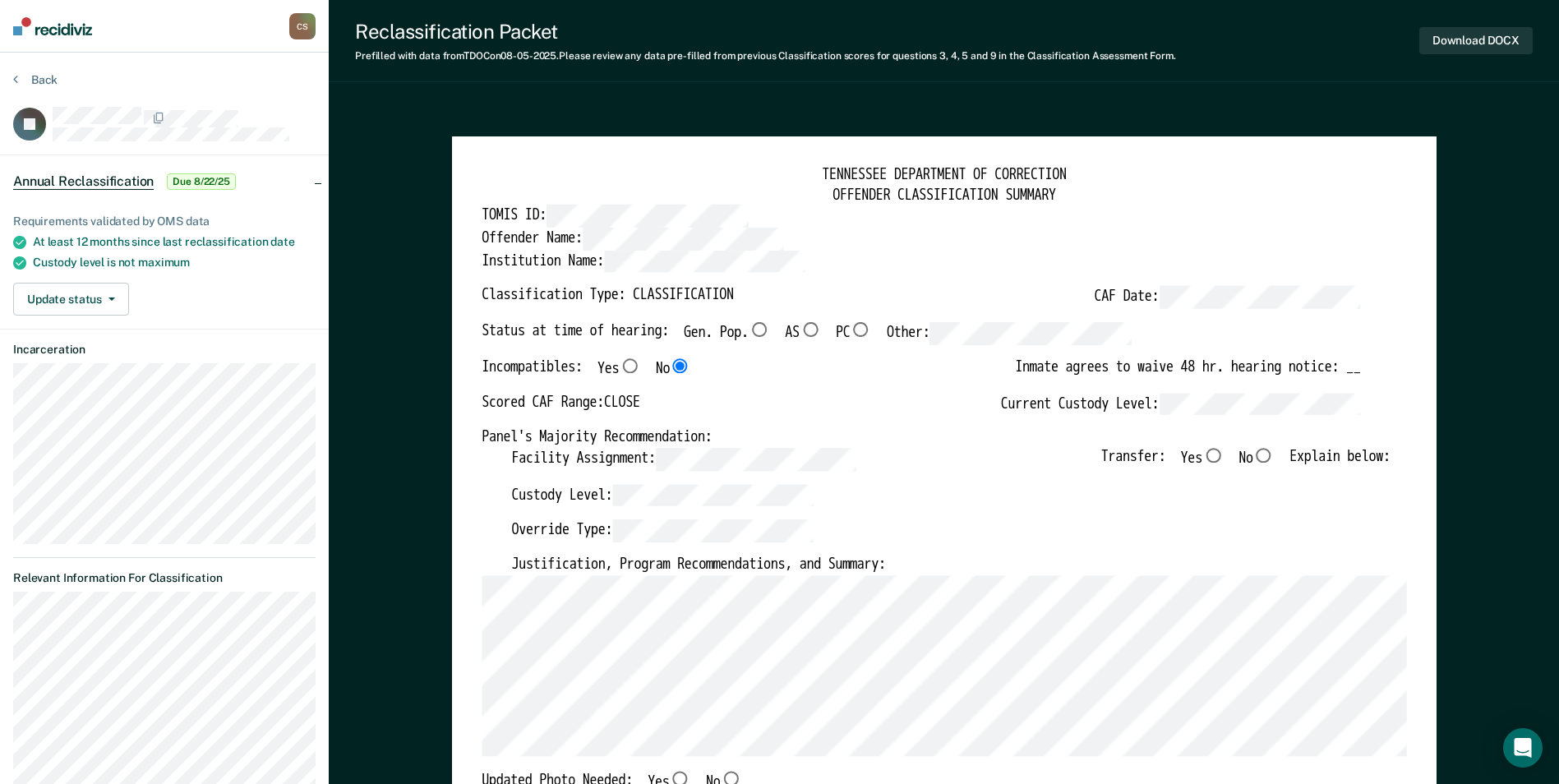 click on "Gen. Pop." at bounding box center (759, 330) 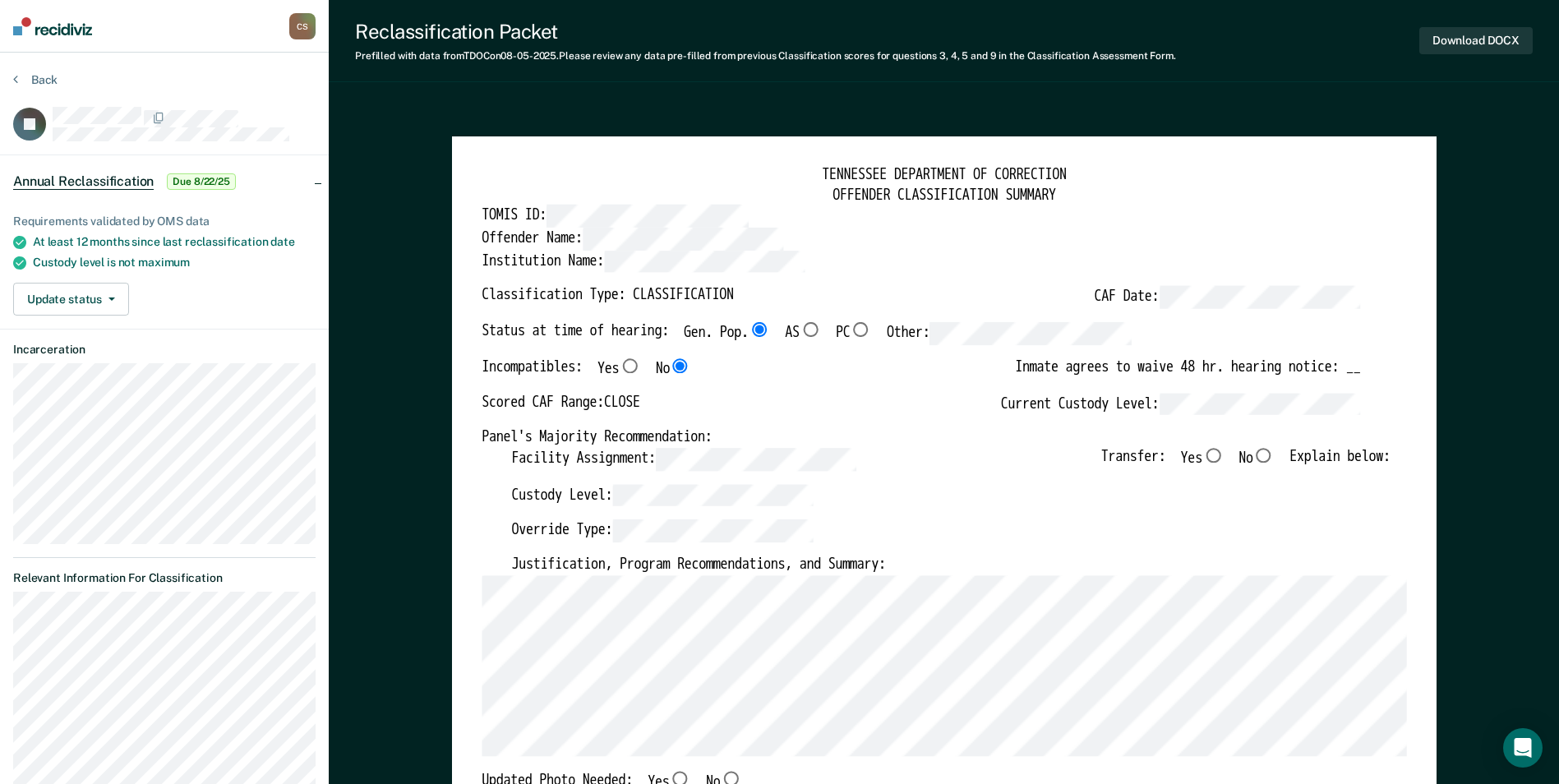 type on "x" 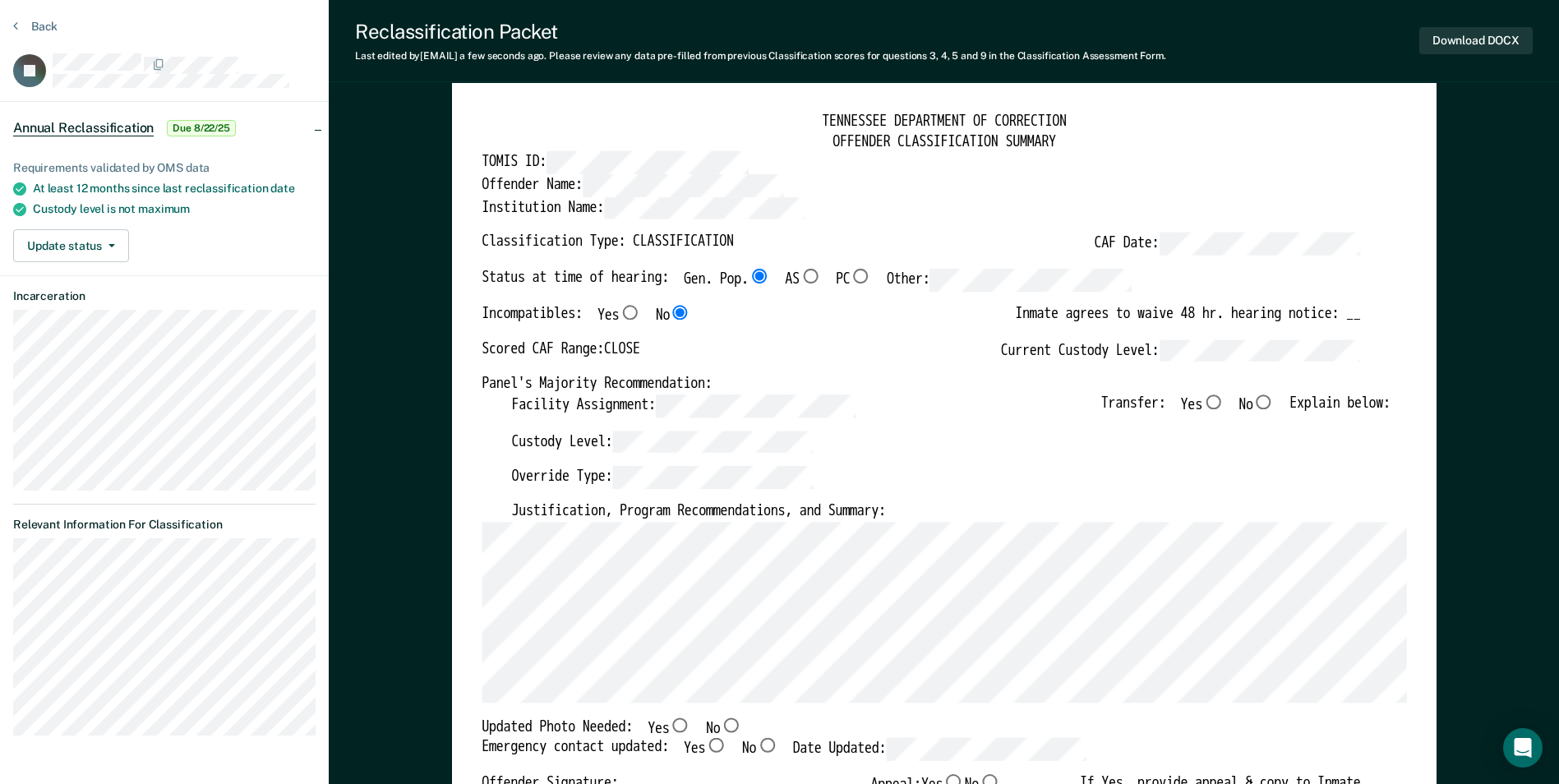 scroll, scrollTop: 82, scrollLeft: 0, axis: vertical 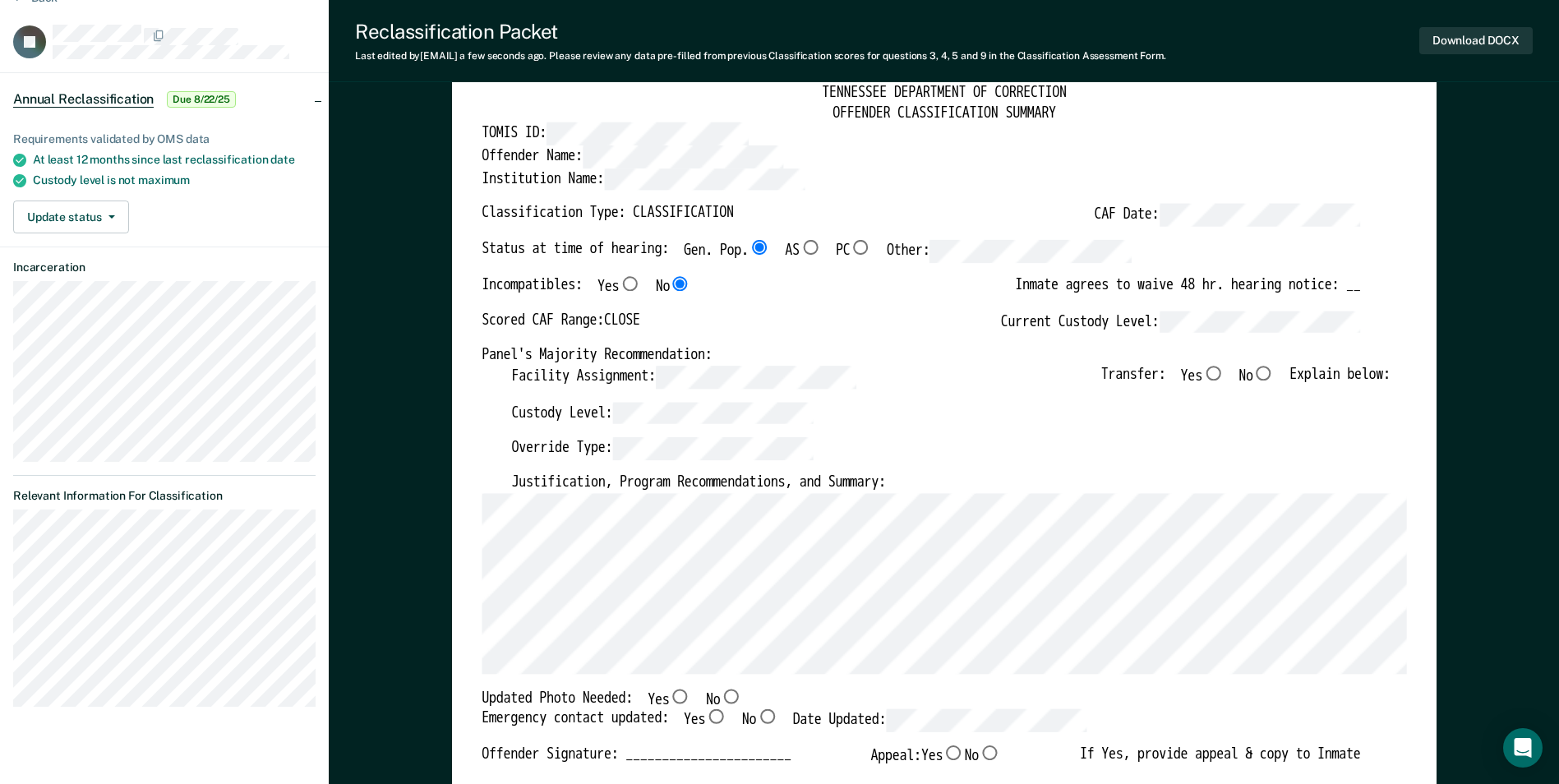 click on "No" at bounding box center (1263, 373) 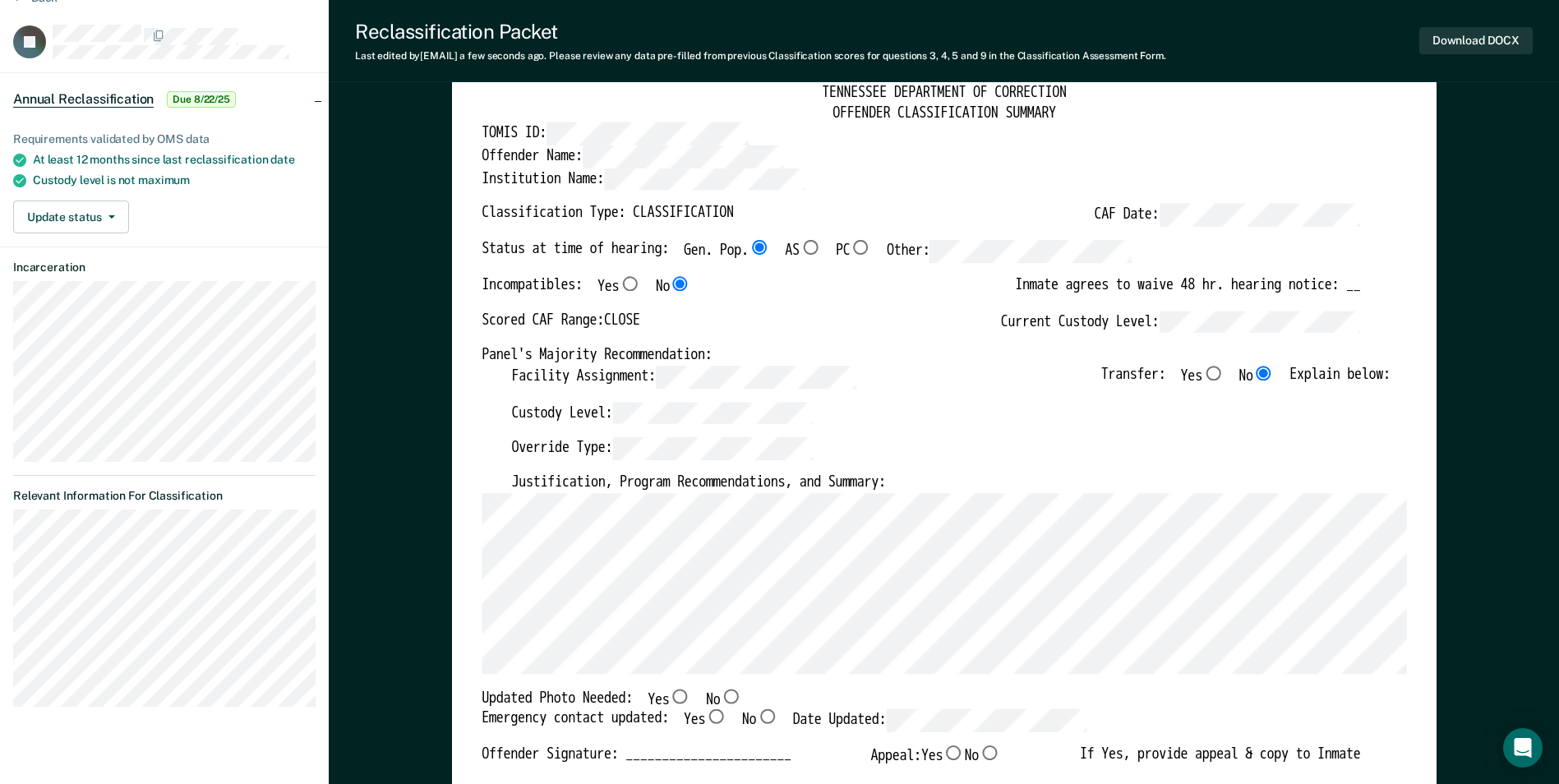 type on "x" 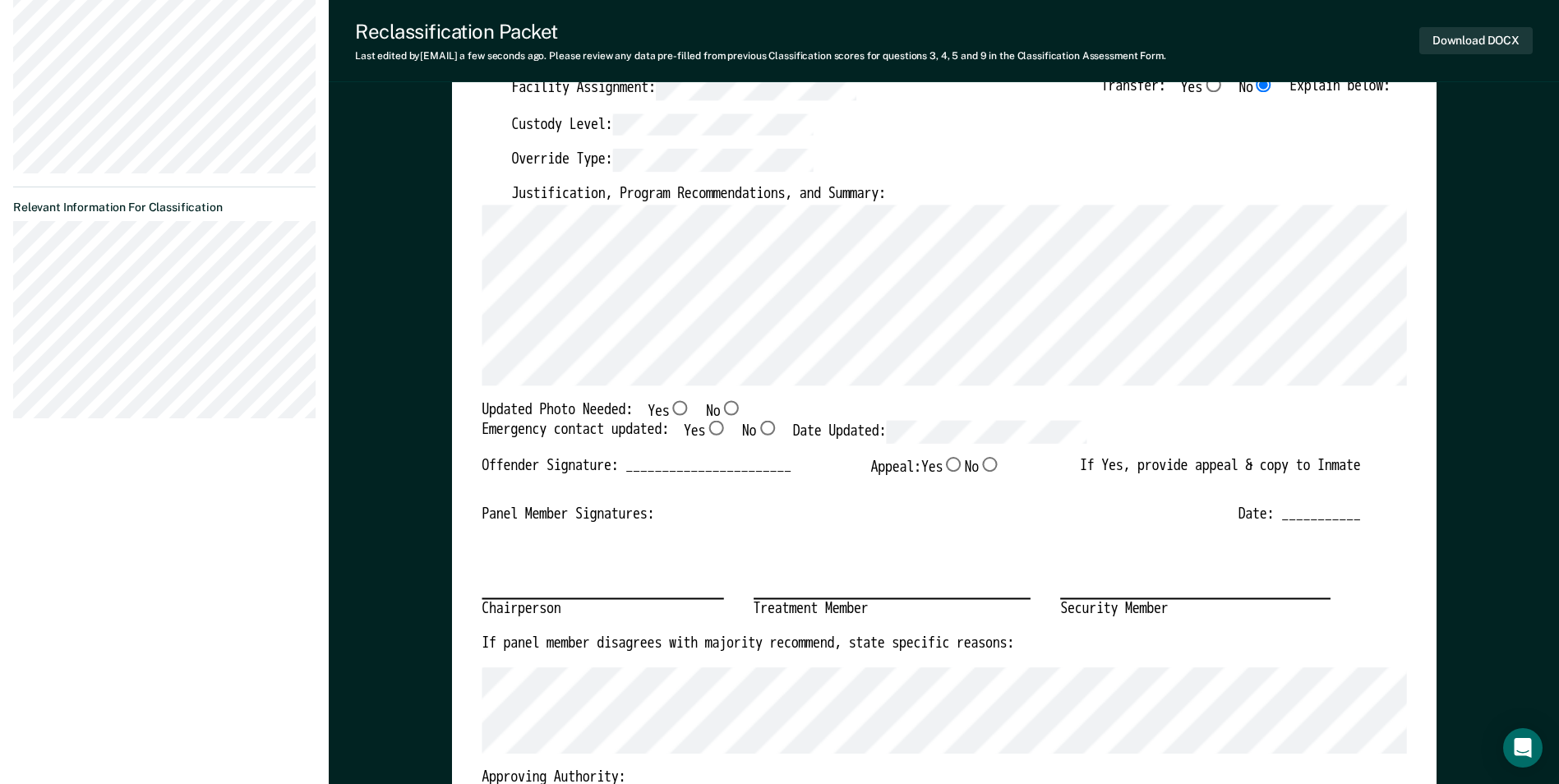 scroll, scrollTop: 411, scrollLeft: 0, axis: vertical 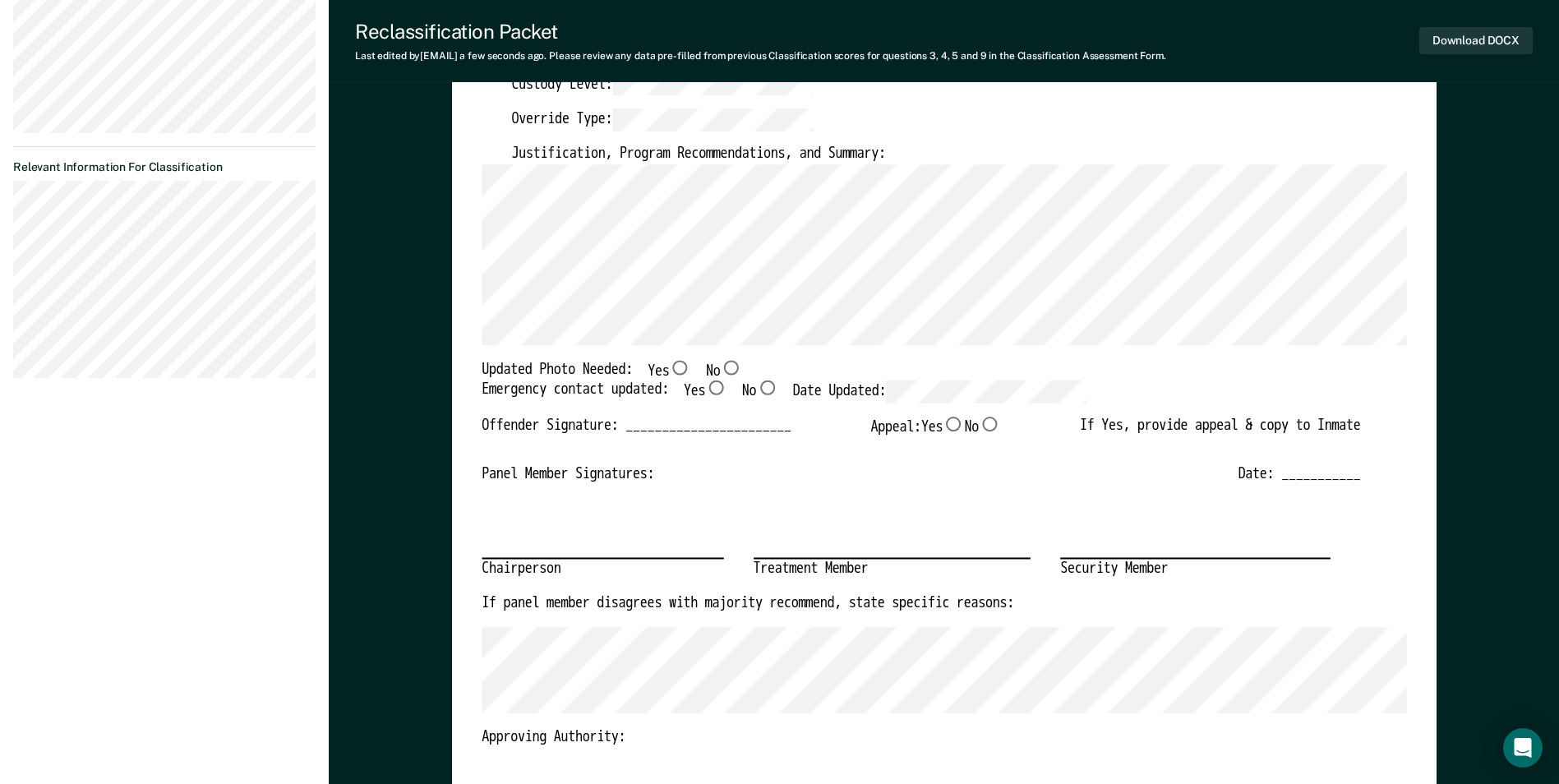 click on "No" at bounding box center (731, 367) 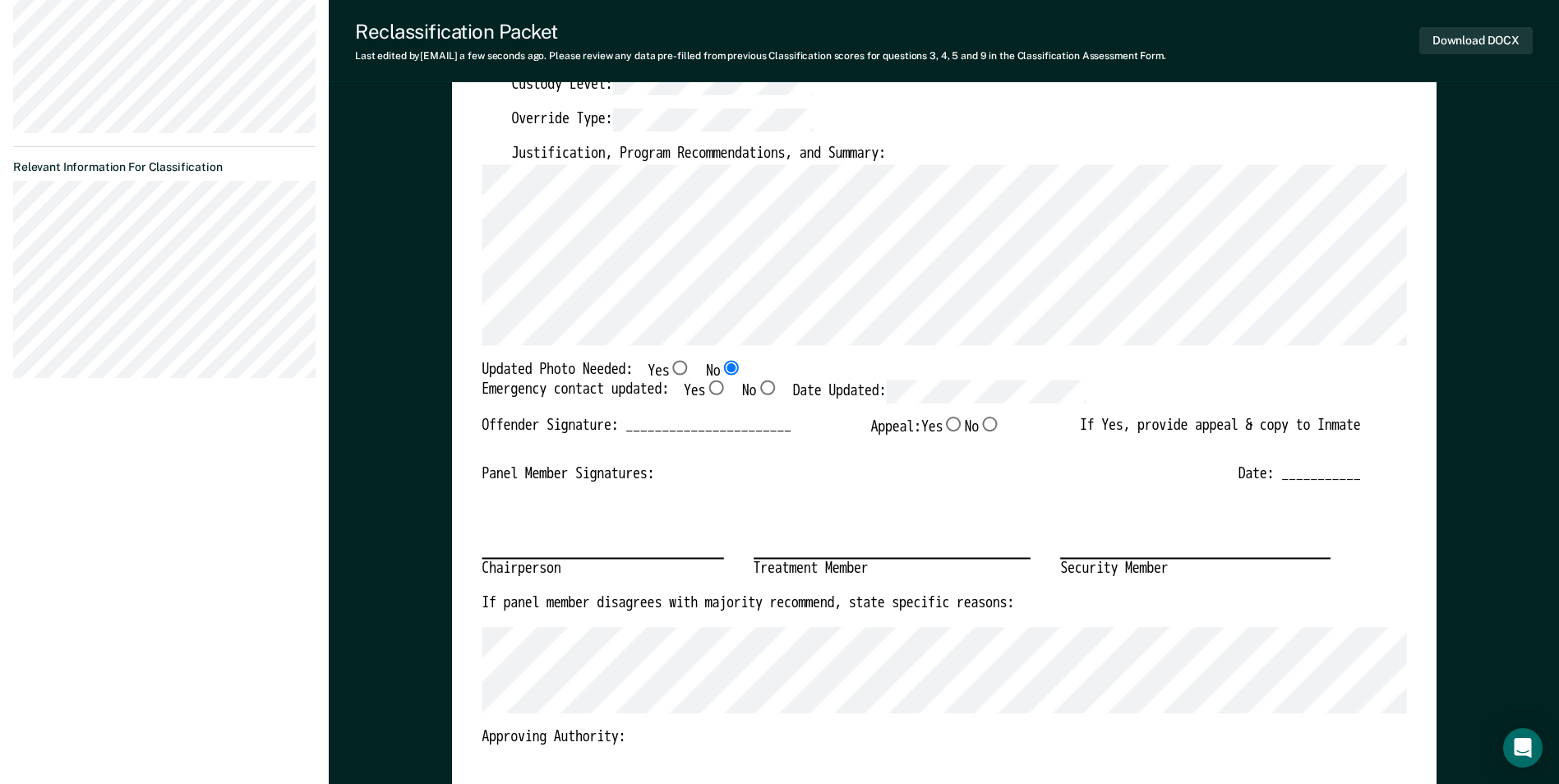 type on "x" 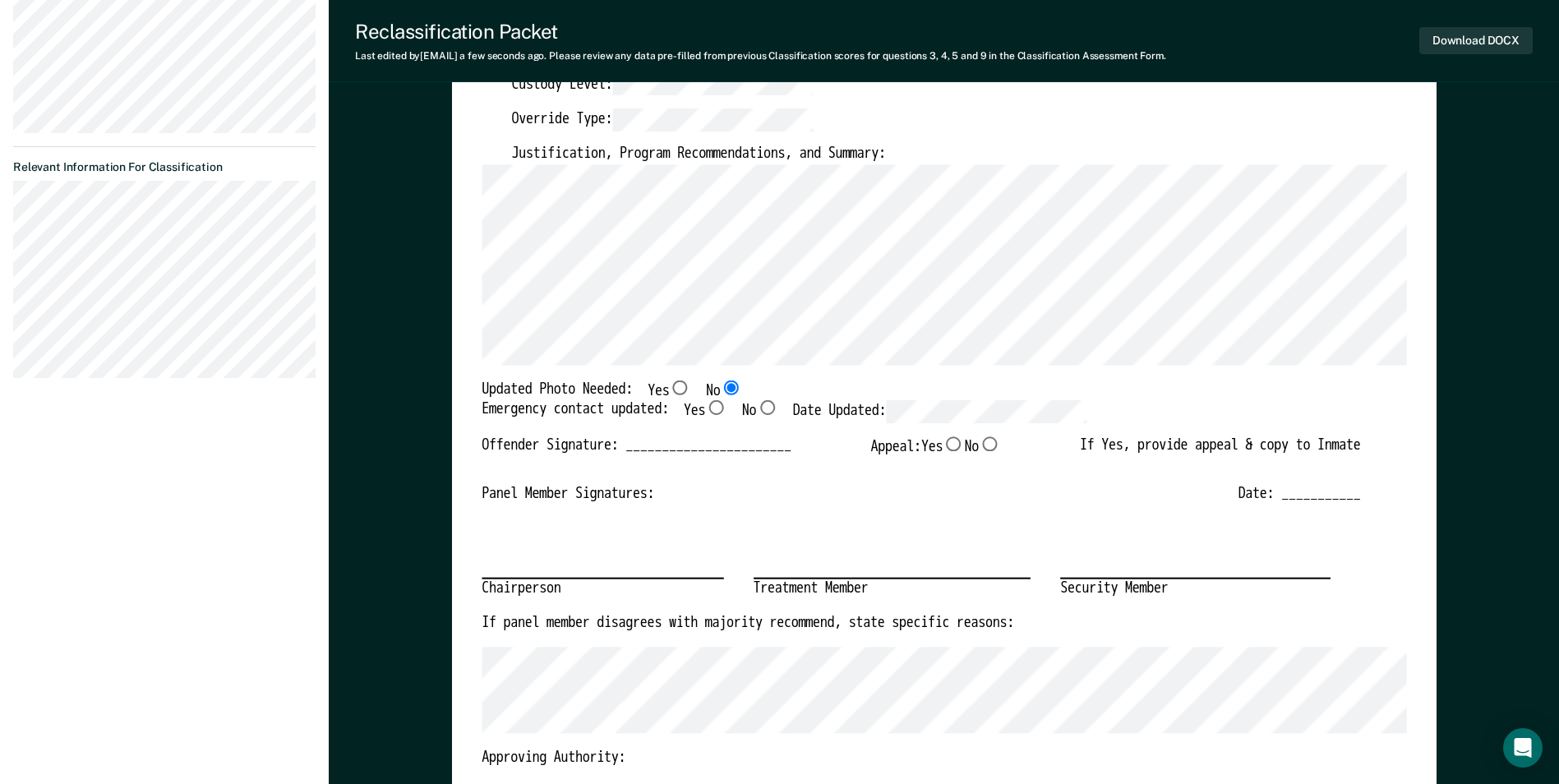 click on "Yes" at bounding box center (716, 408) 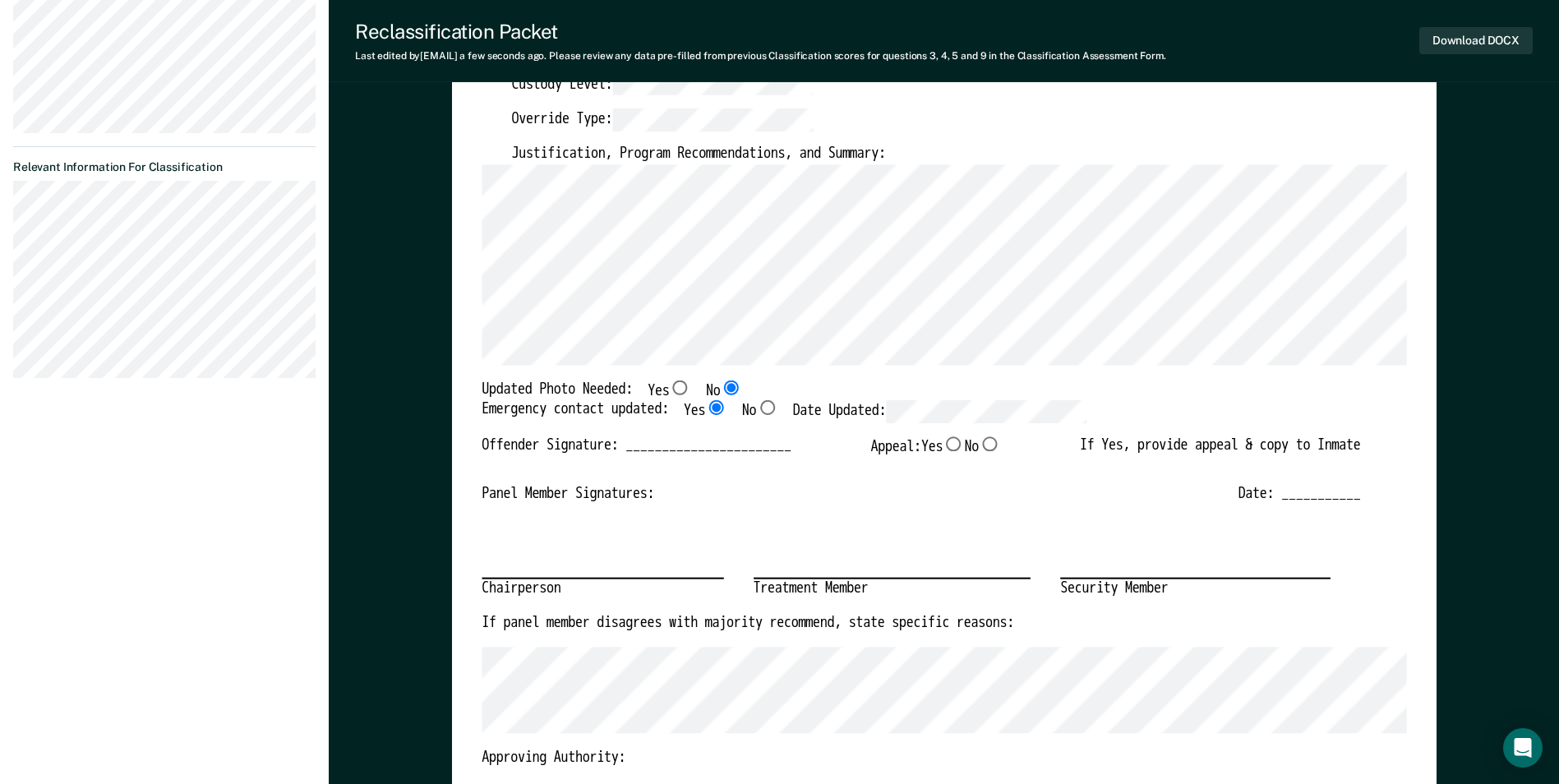 type on "x" 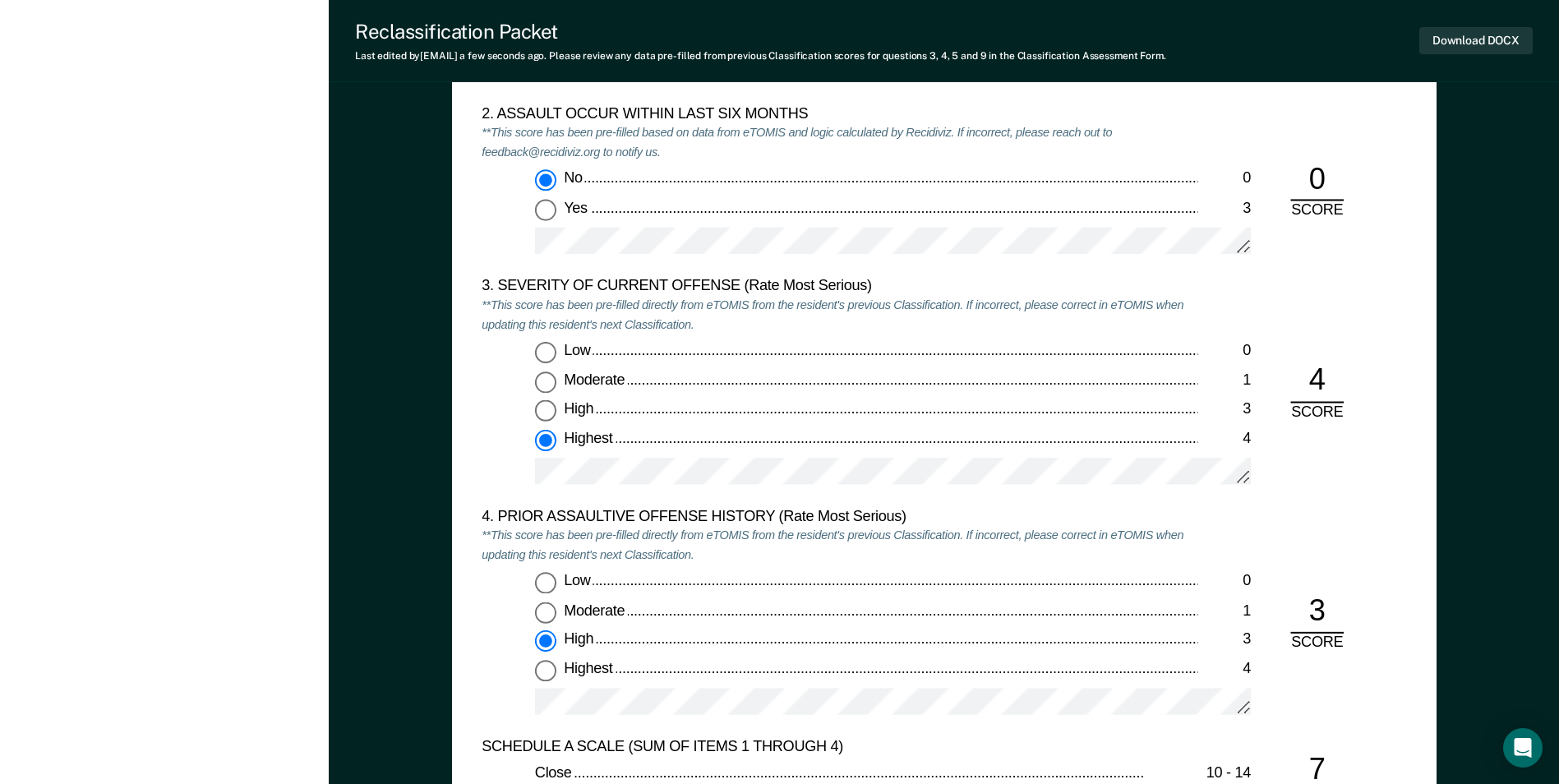 scroll, scrollTop: 1890, scrollLeft: 0, axis: vertical 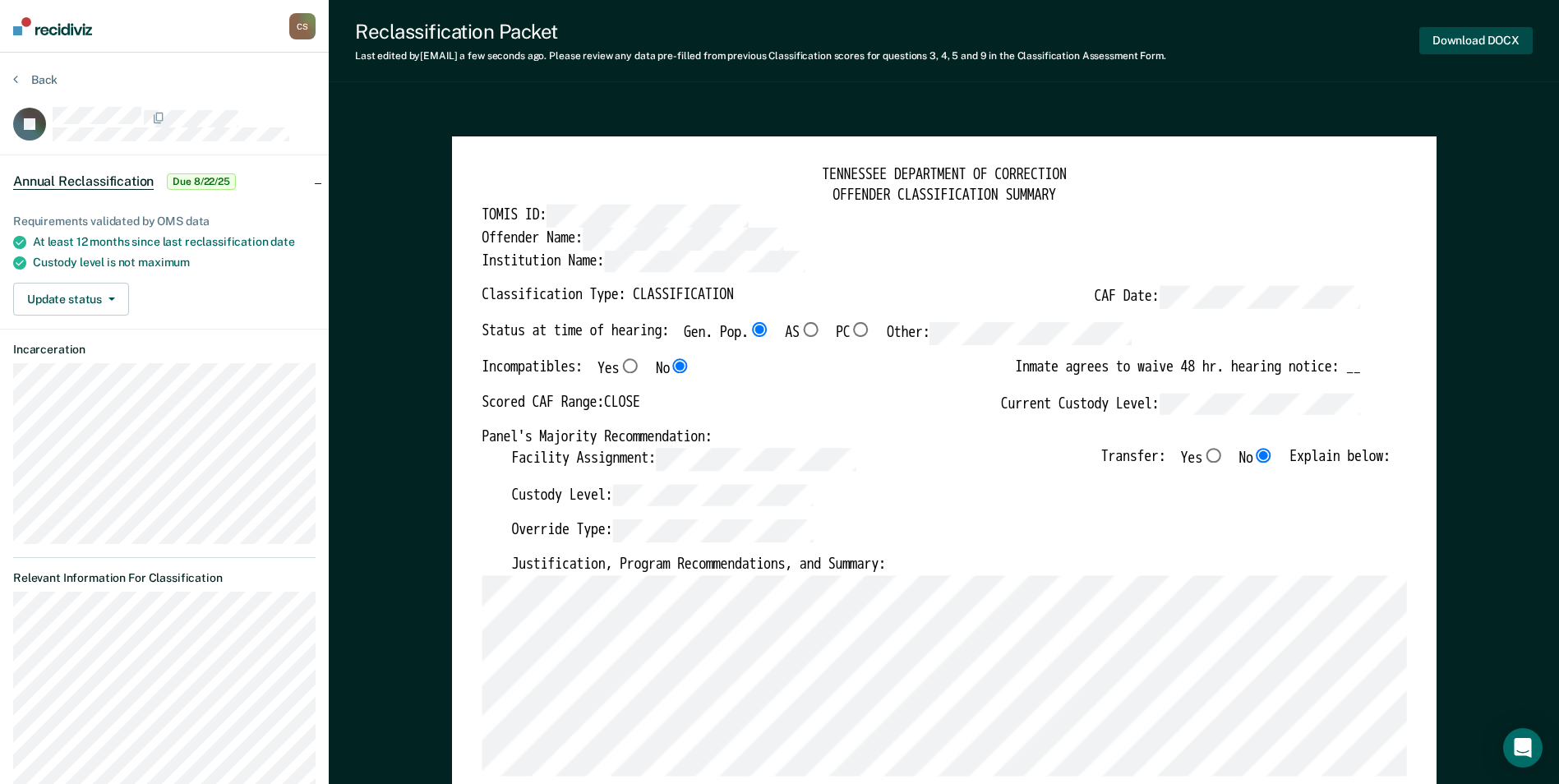 click on "Download DOCX" at bounding box center [1476, 40] 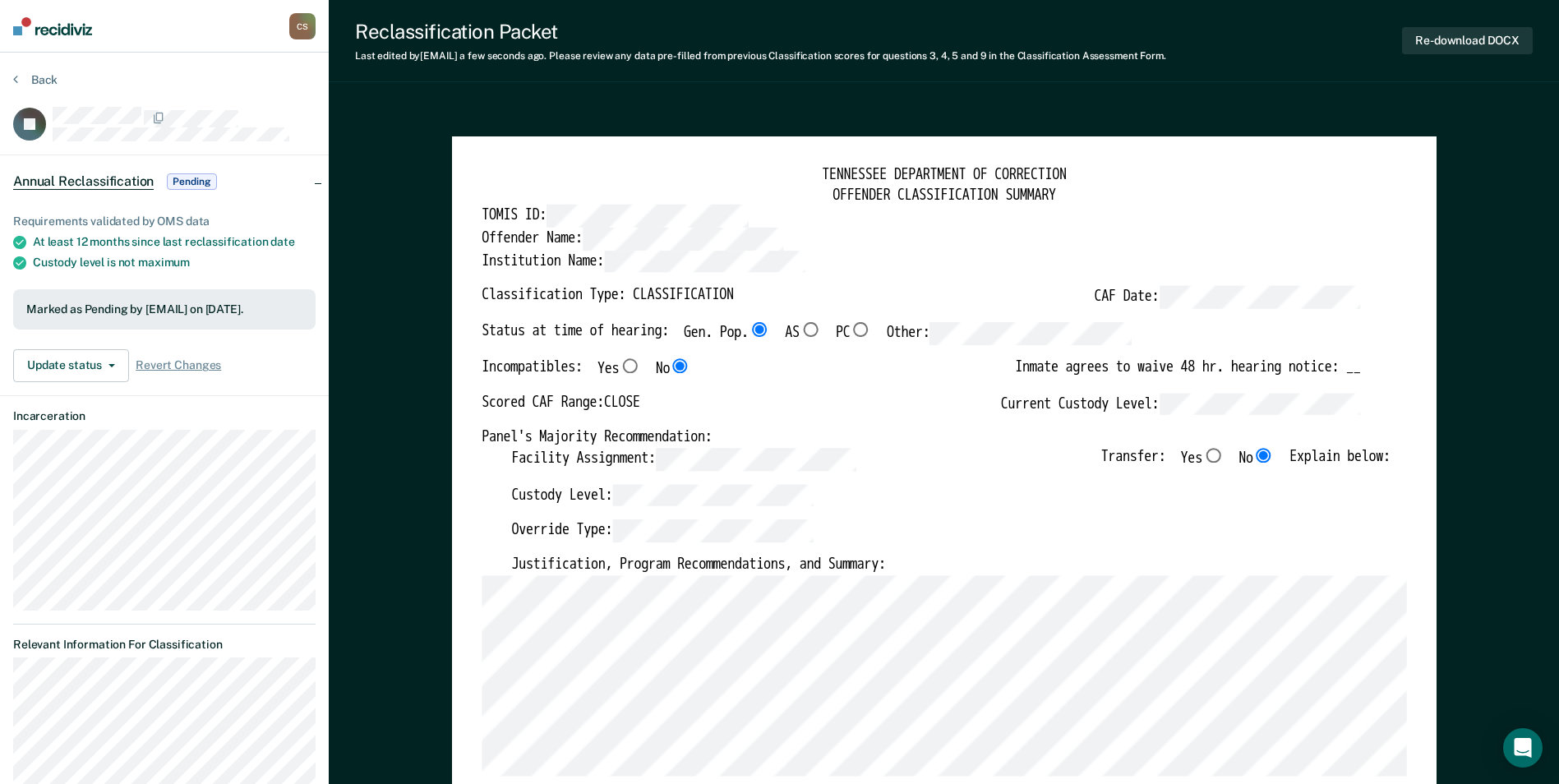 drag, startPoint x: 1030, startPoint y: 95, endPoint x: 955, endPoint y: 103, distance: 75.4255 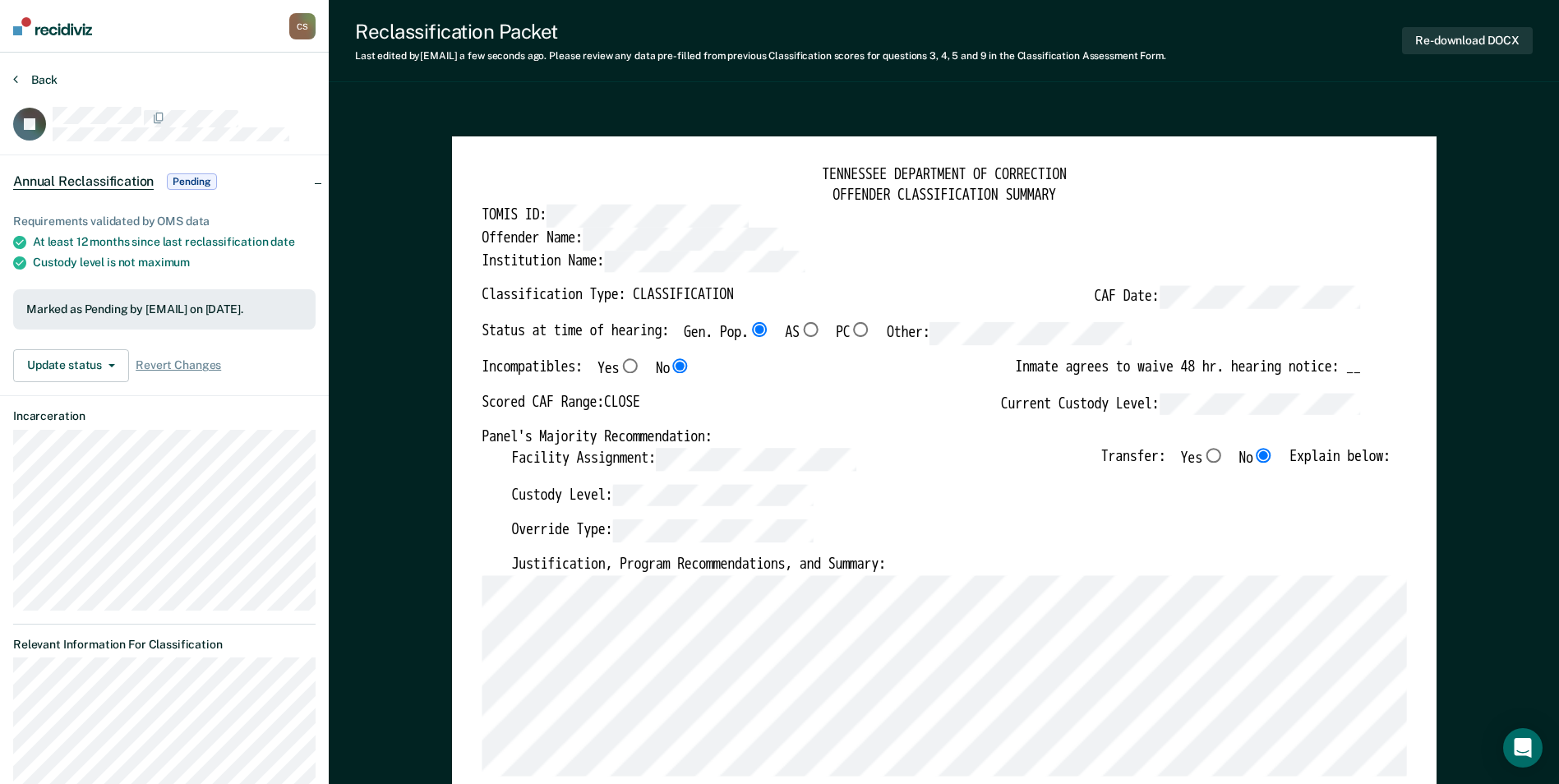 click on "Back" at bounding box center (35, 80) 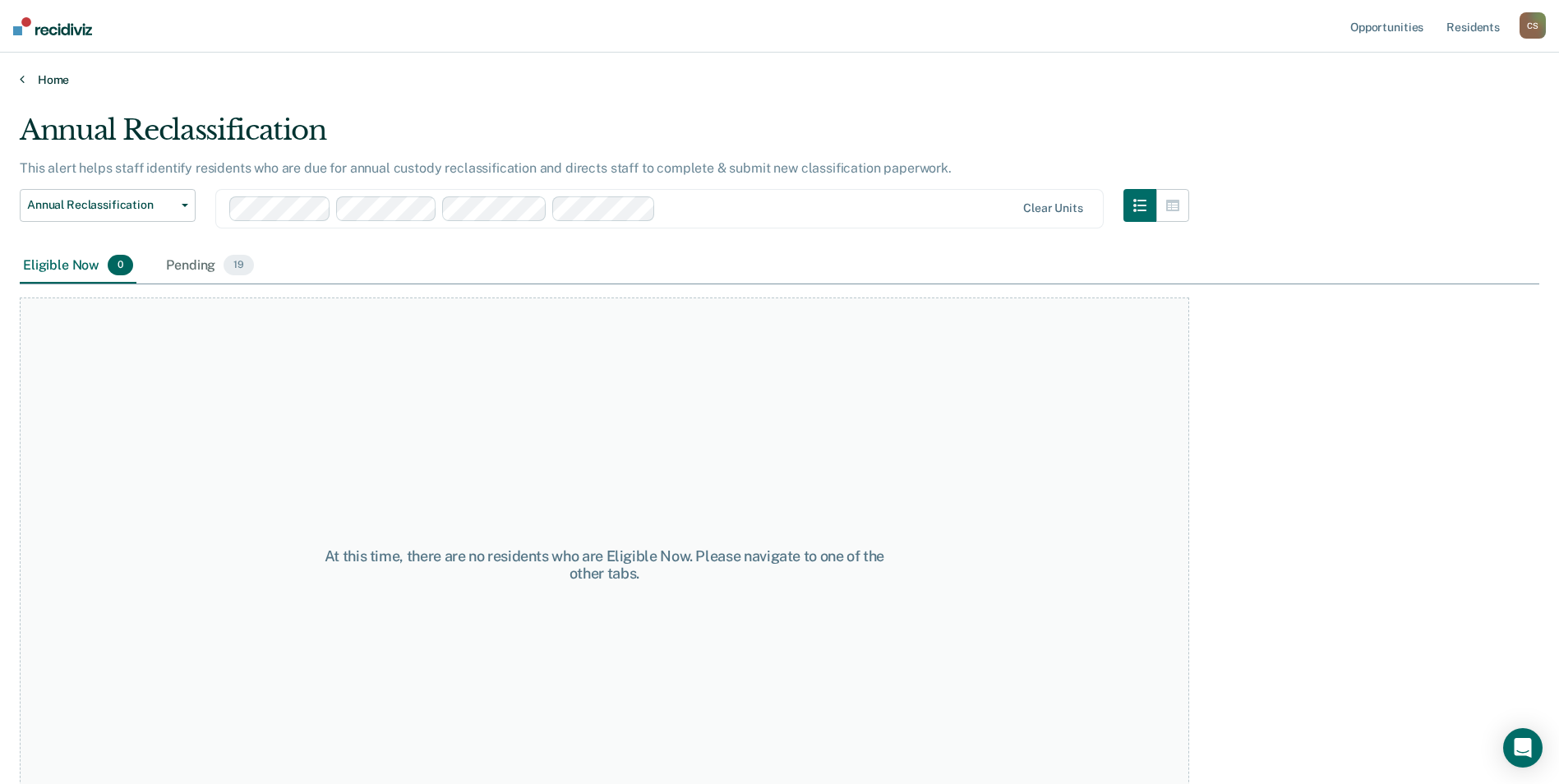 click on "Home" at bounding box center (779, 80) 